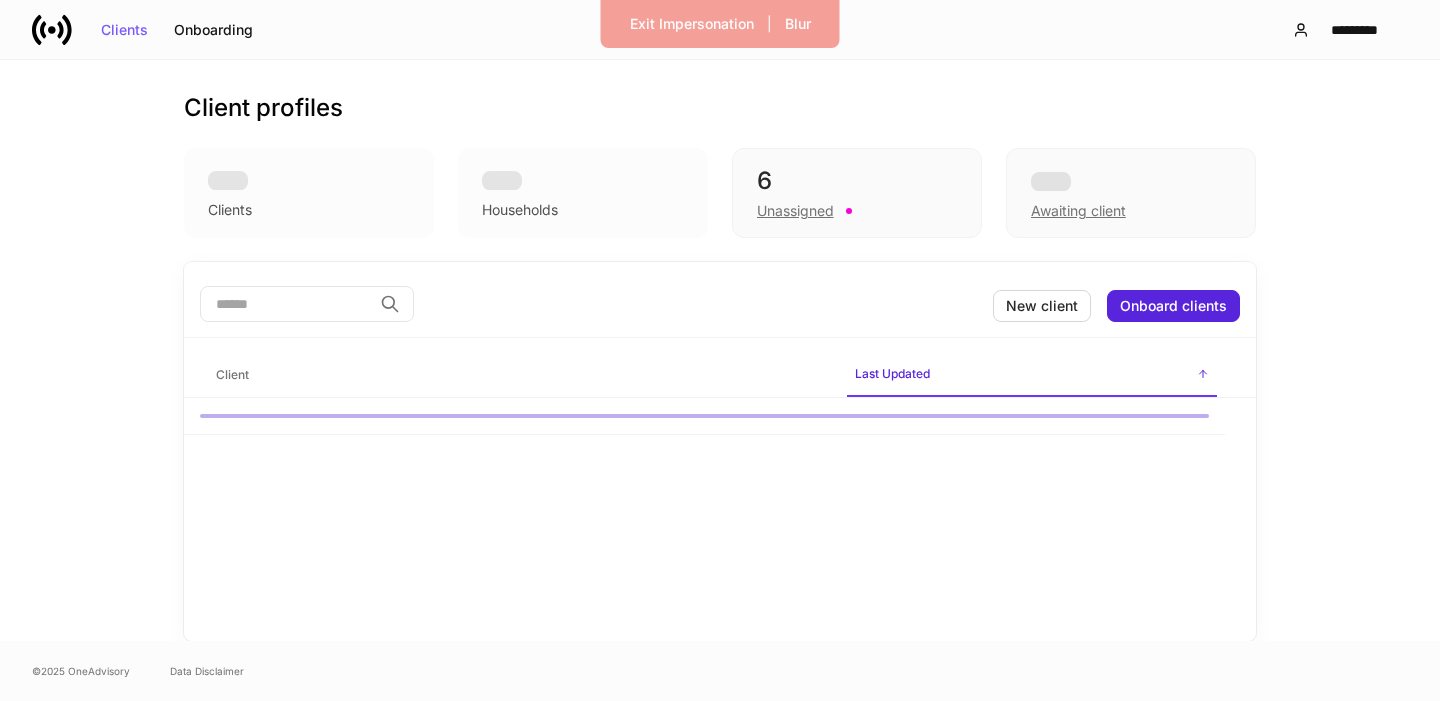 scroll, scrollTop: 0, scrollLeft: 0, axis: both 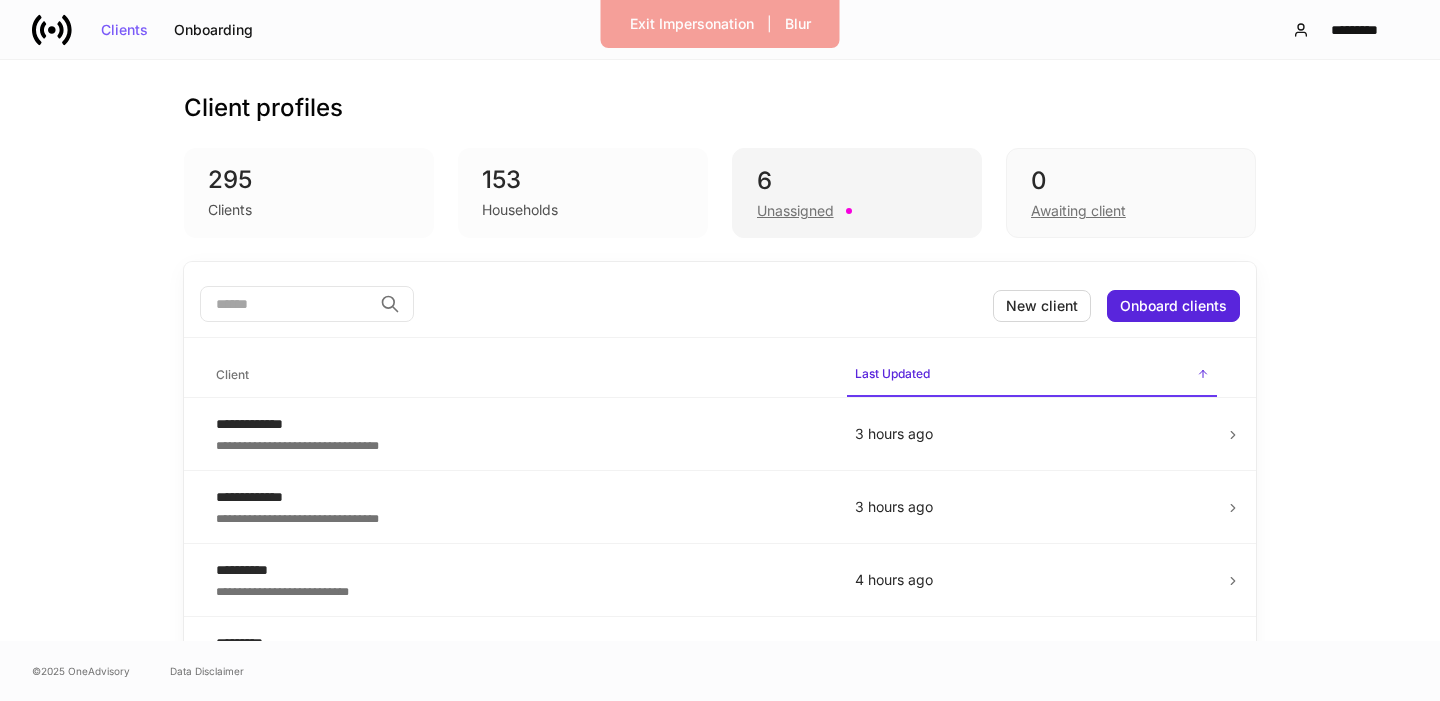 click on "6" at bounding box center (857, 181) 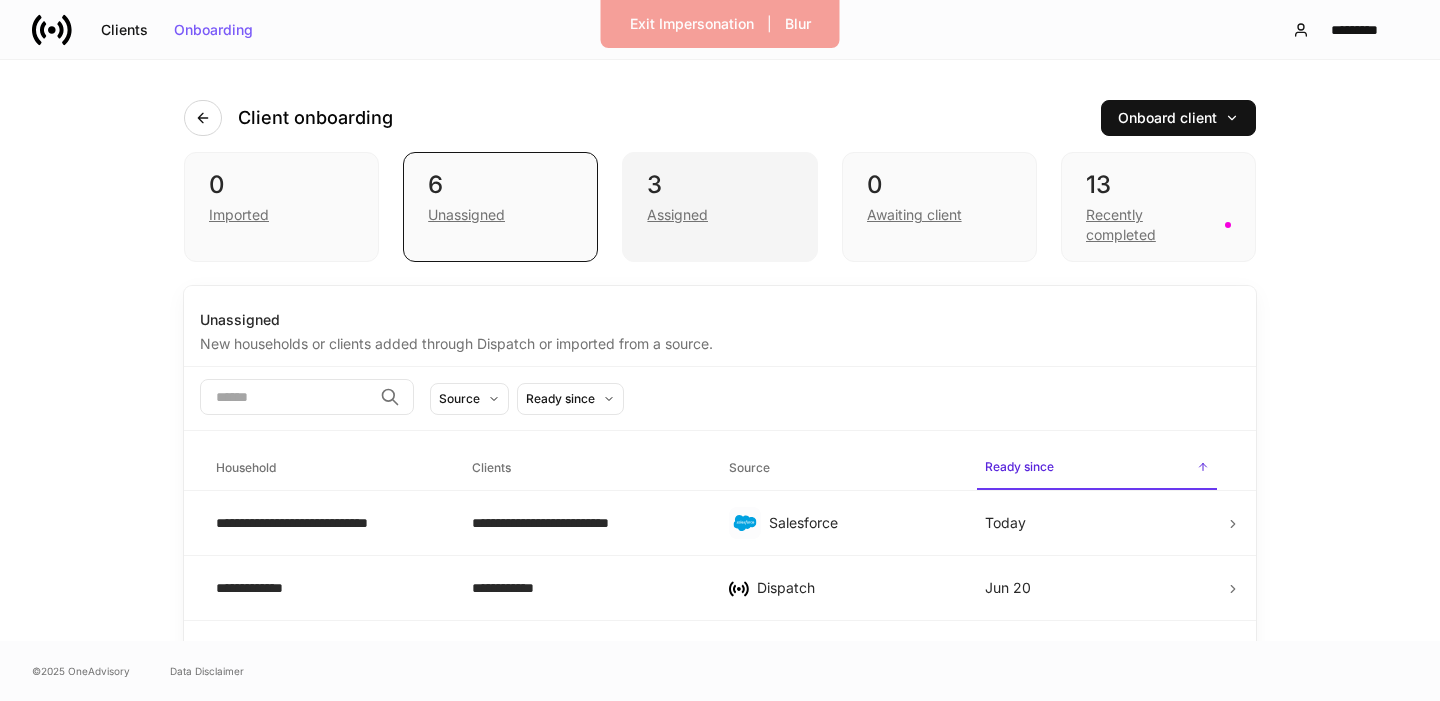 click on "3 Assigned" at bounding box center (719, 207) 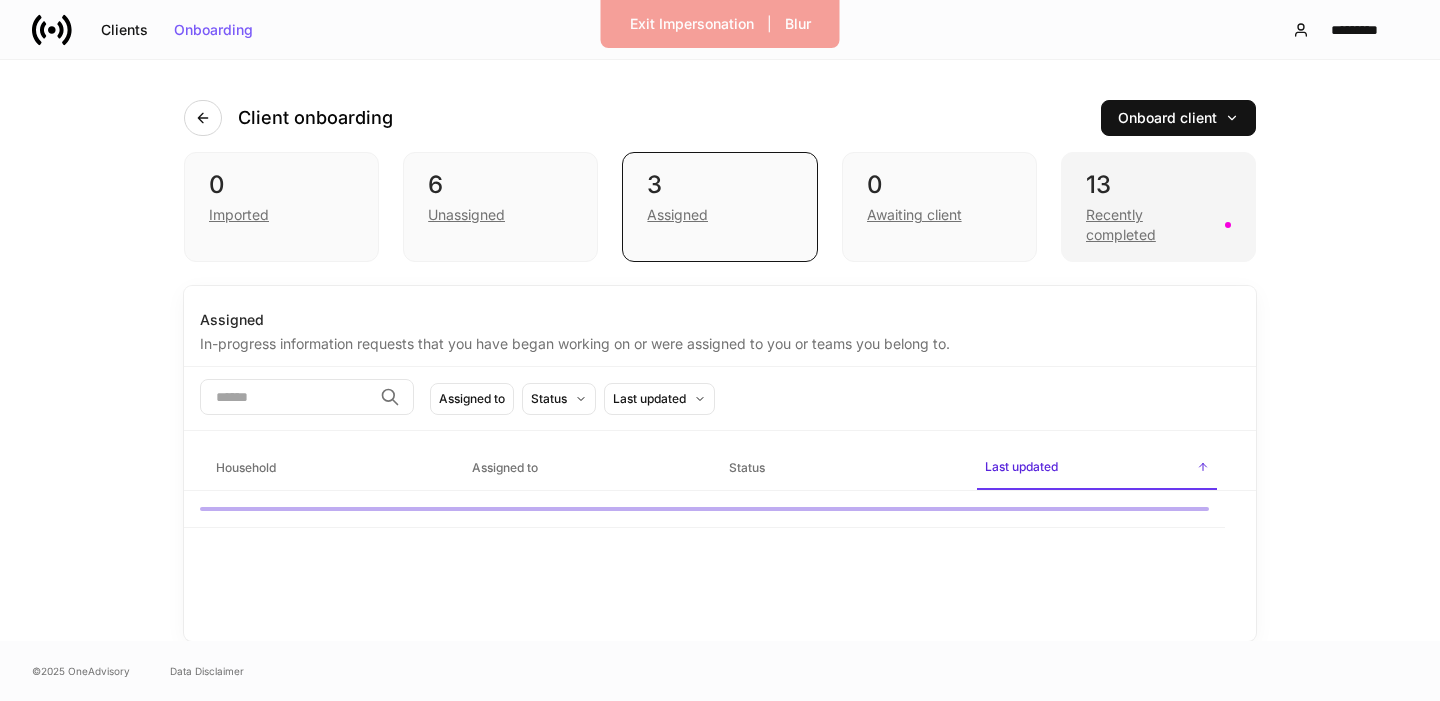 click on "13" at bounding box center (1158, 185) 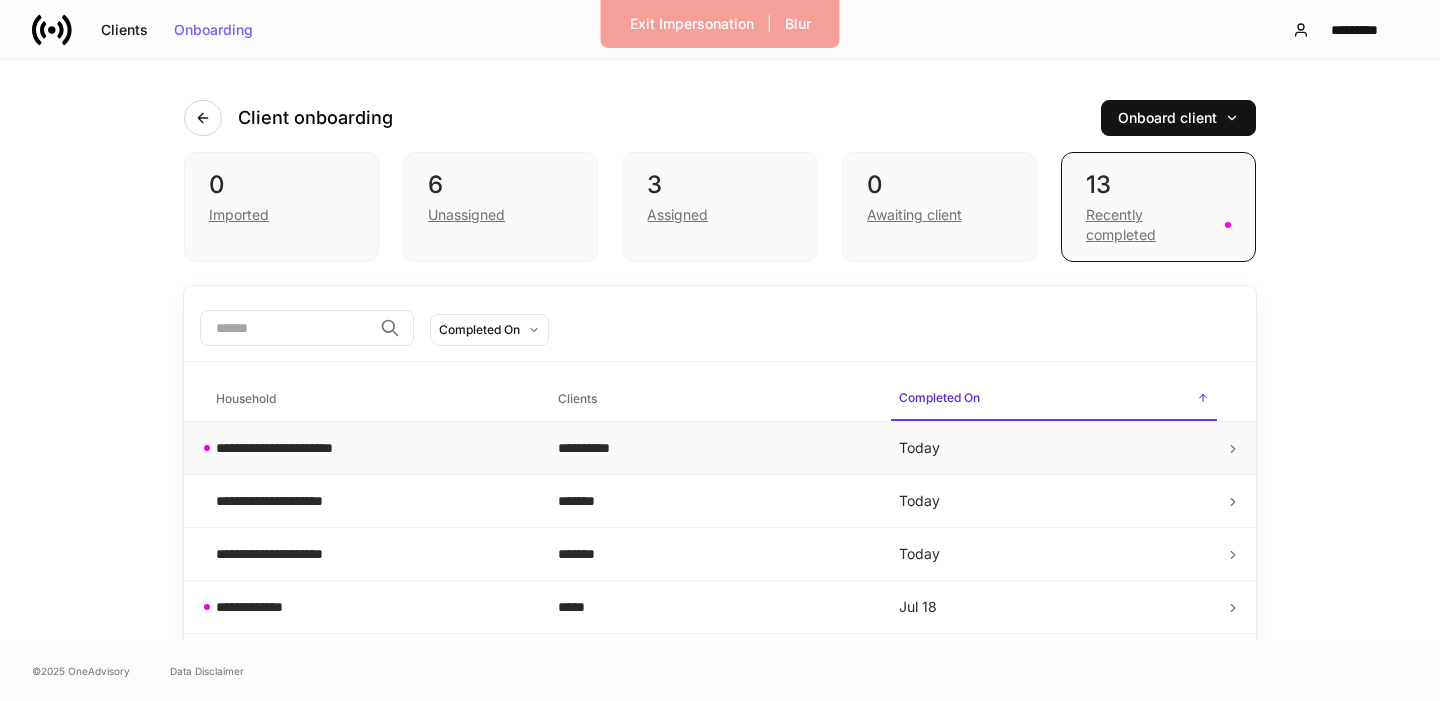 click on "**********" at bounding box center (371, 448) 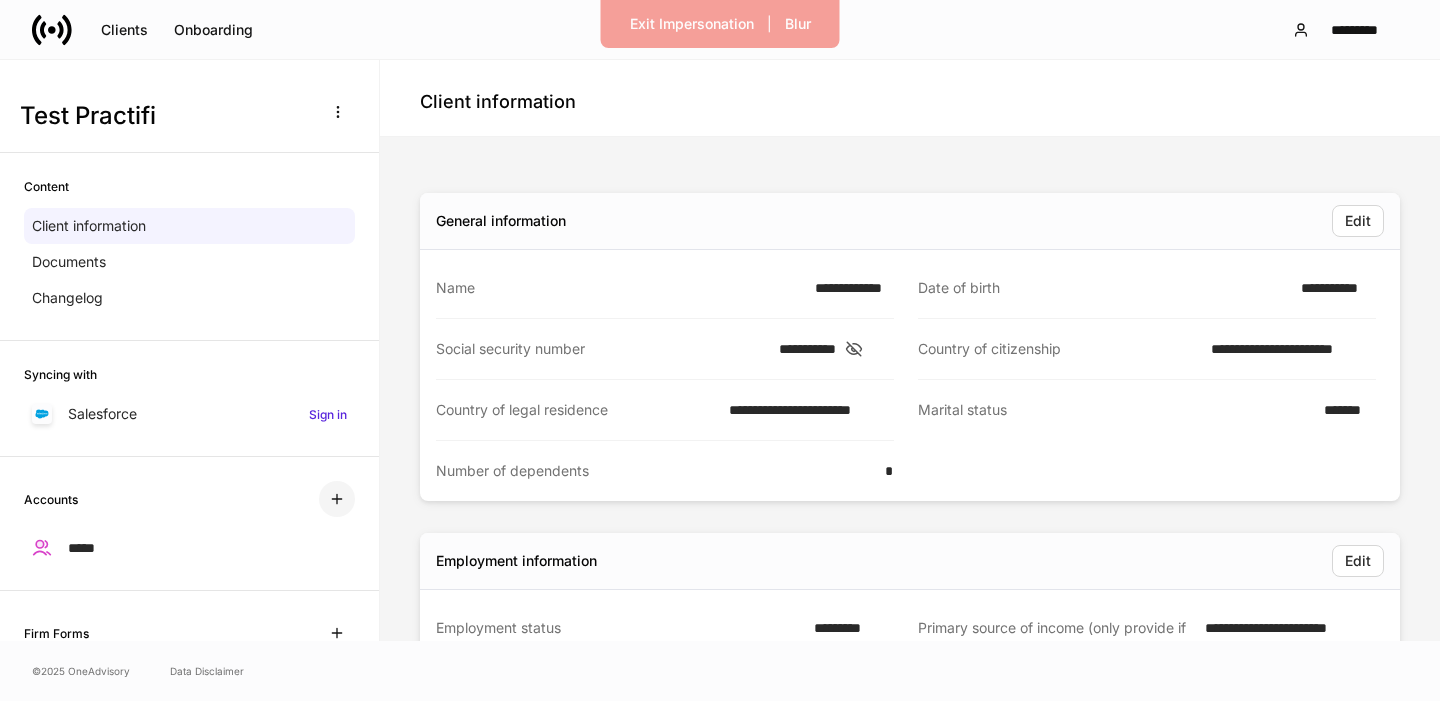 click at bounding box center (337, 499) 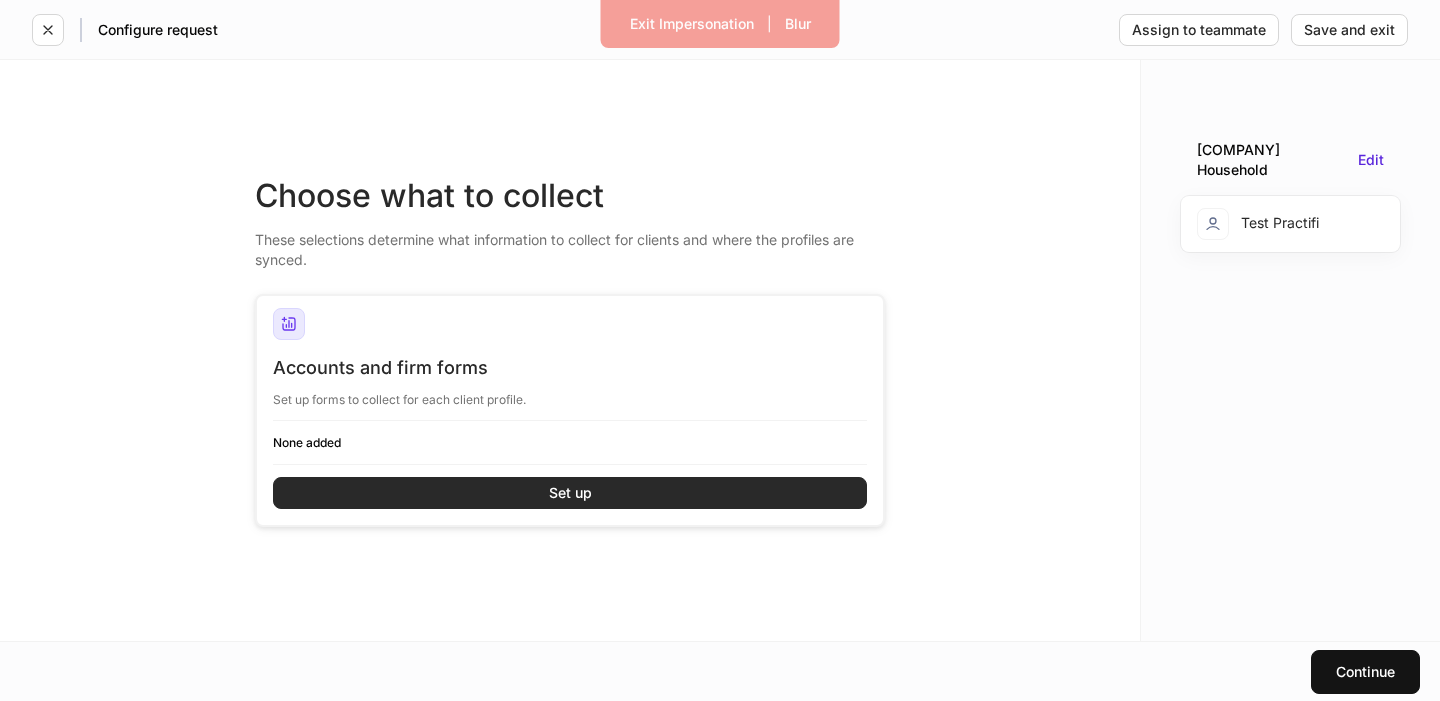 click on "Set up" at bounding box center (570, 493) 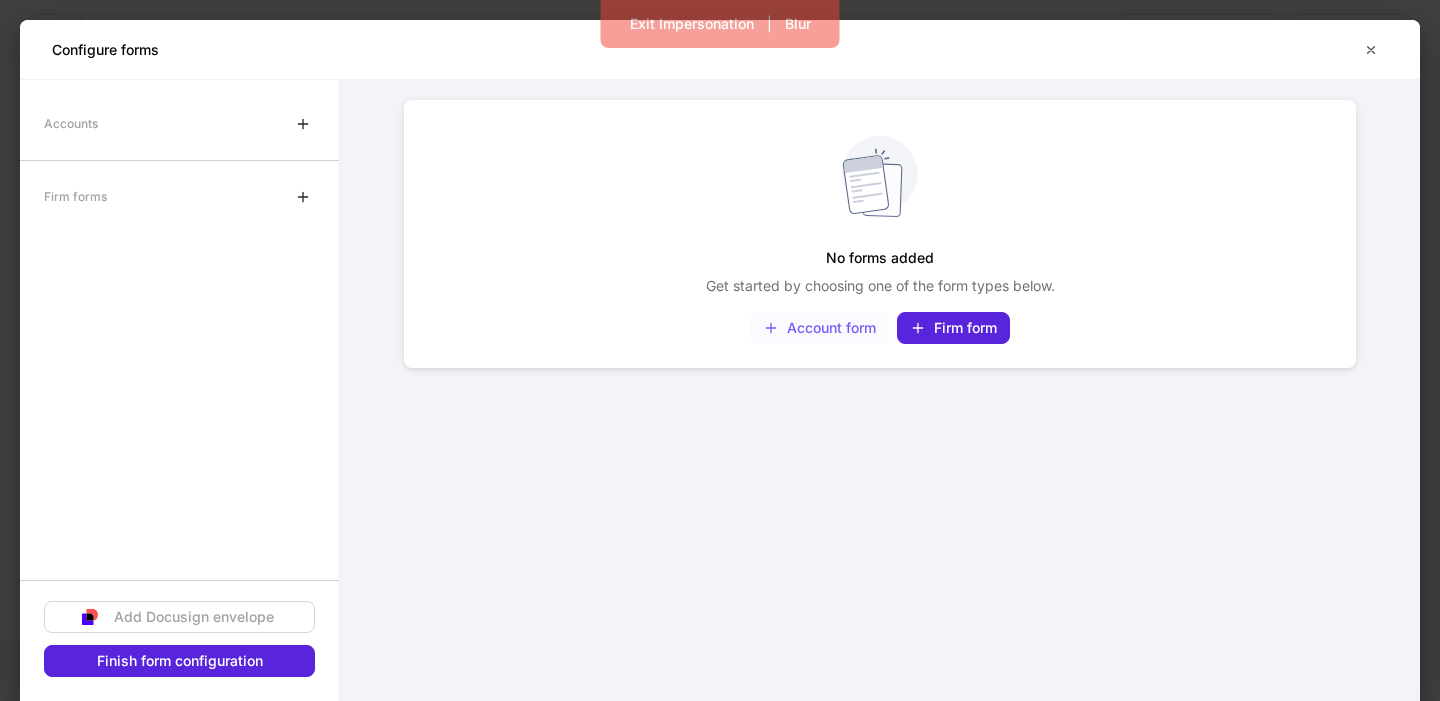 click 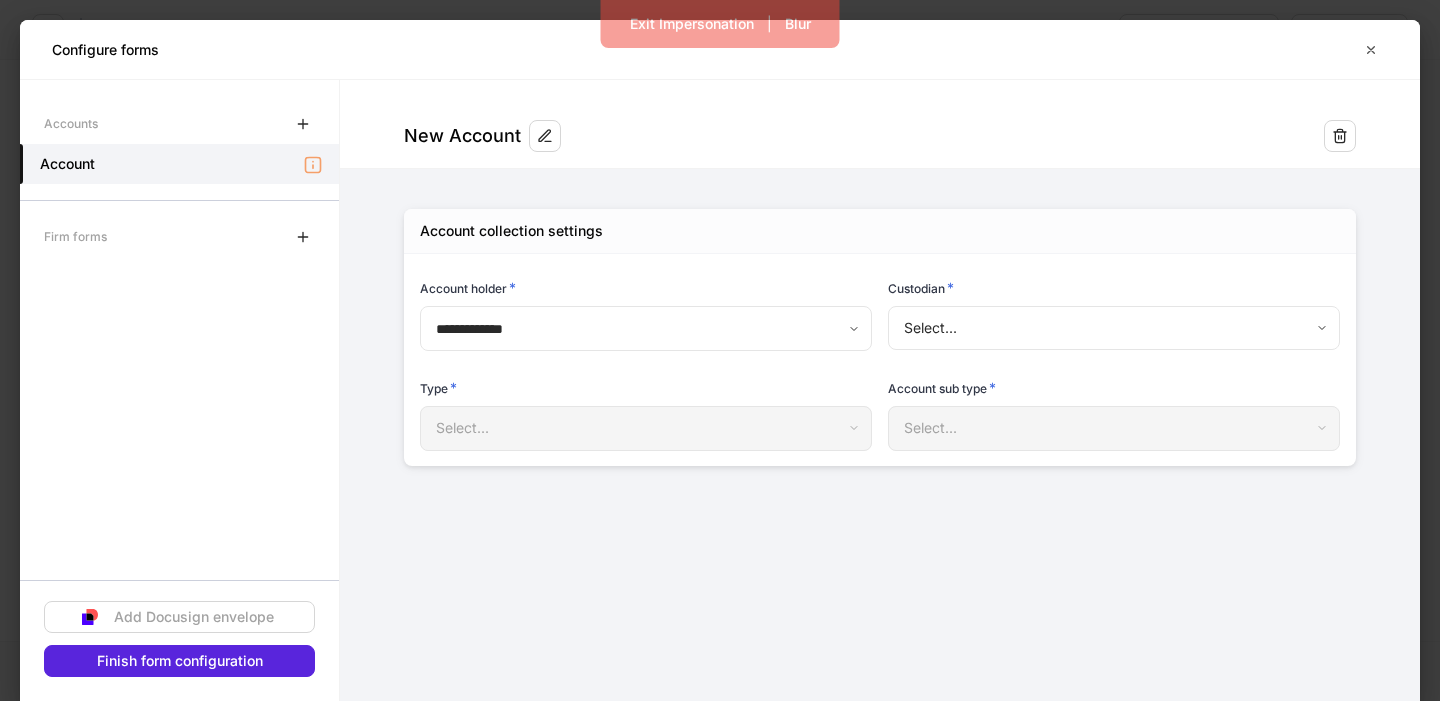 click on "**********" at bounding box center (720, 350) 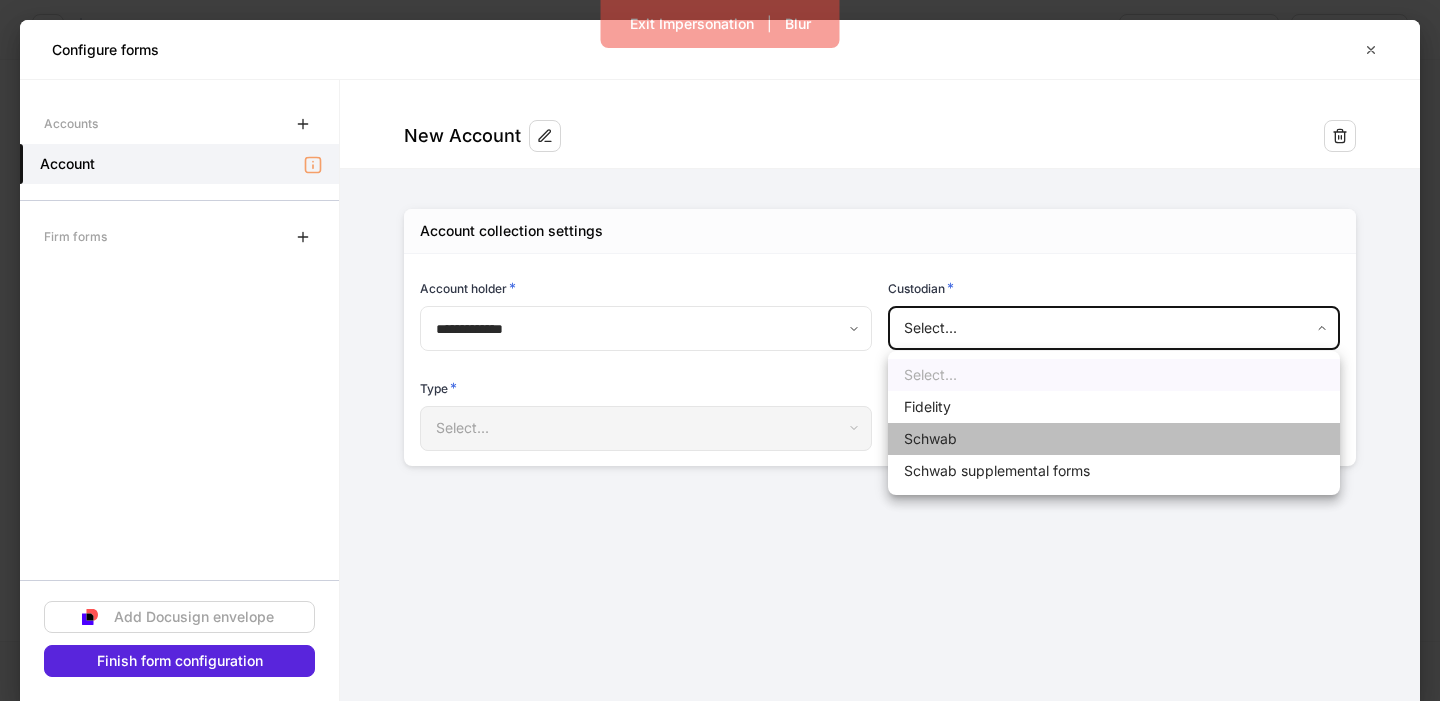 drag, startPoint x: 933, startPoint y: 435, endPoint x: 863, endPoint y: 455, distance: 72.8011 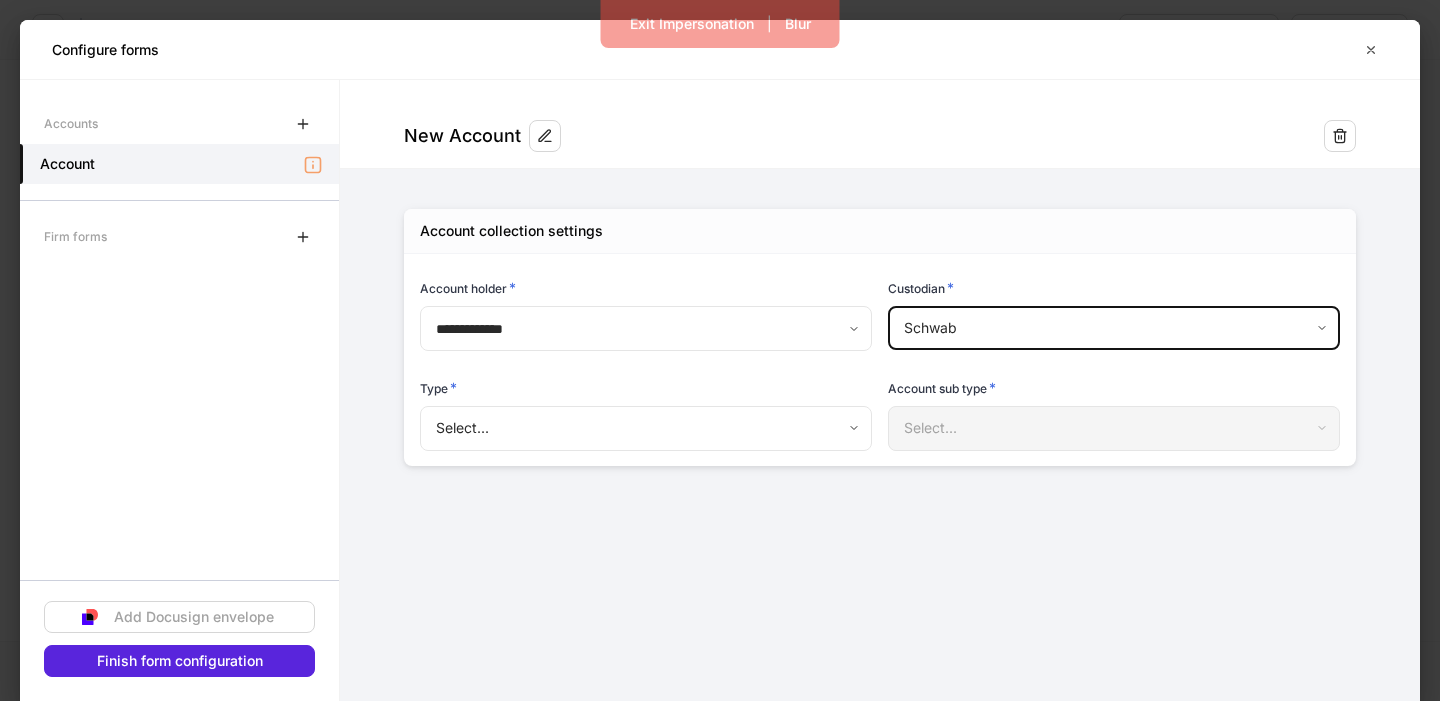 click on "**********" at bounding box center (720, 350) 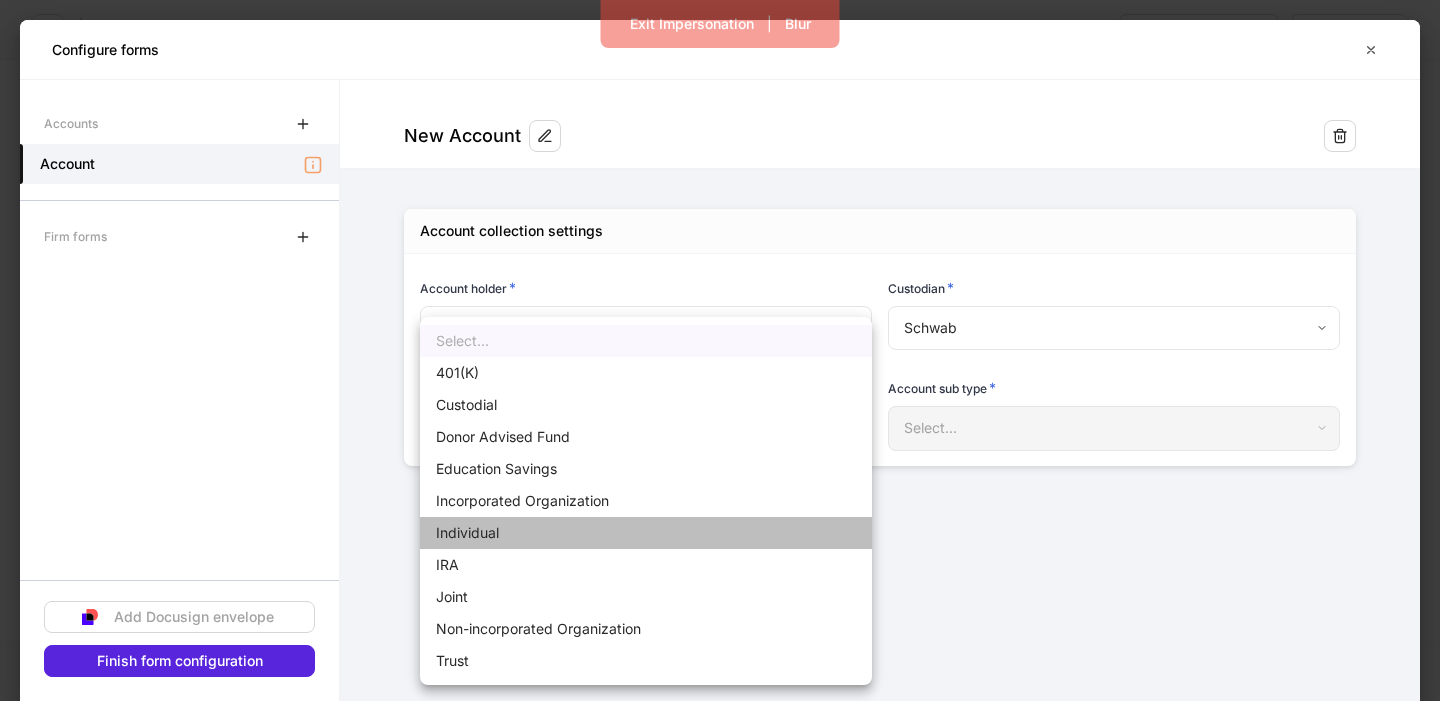 click on "Individual" at bounding box center (646, 533) 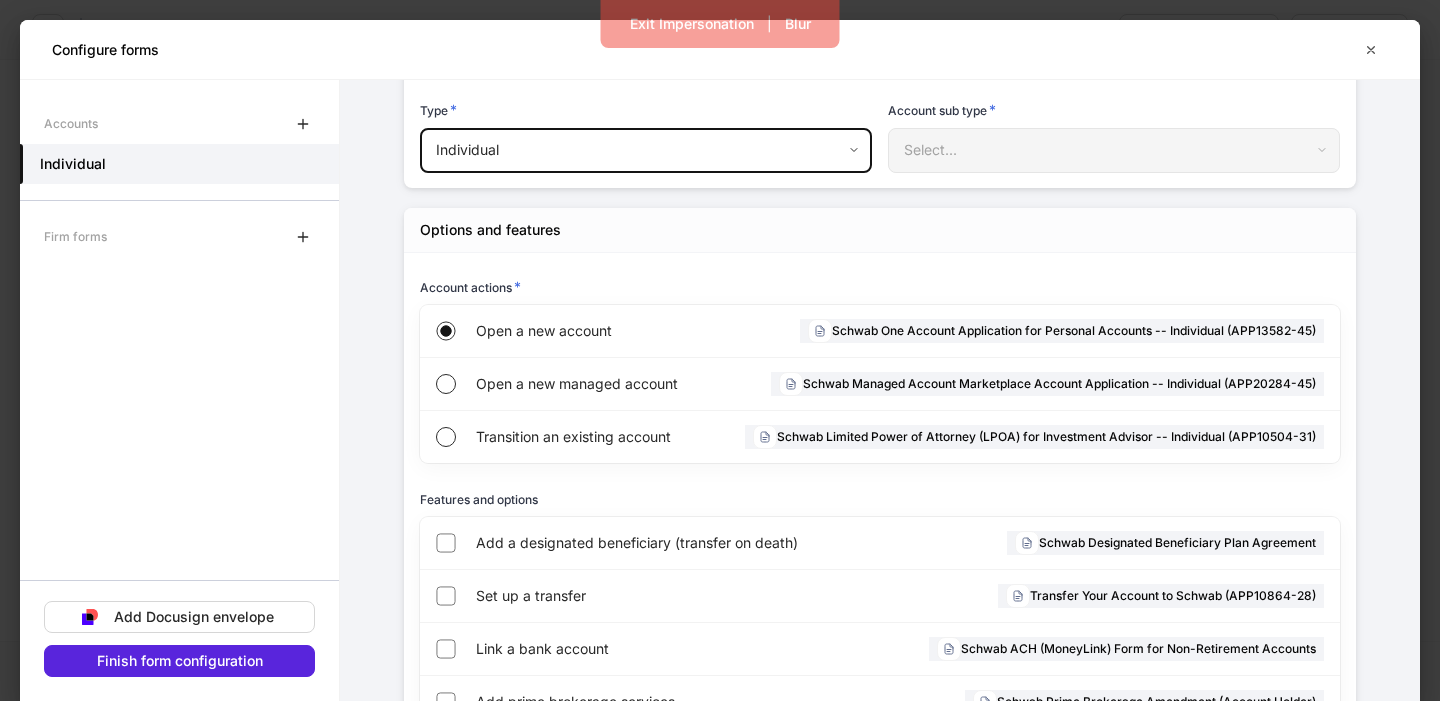 scroll, scrollTop: 352, scrollLeft: 0, axis: vertical 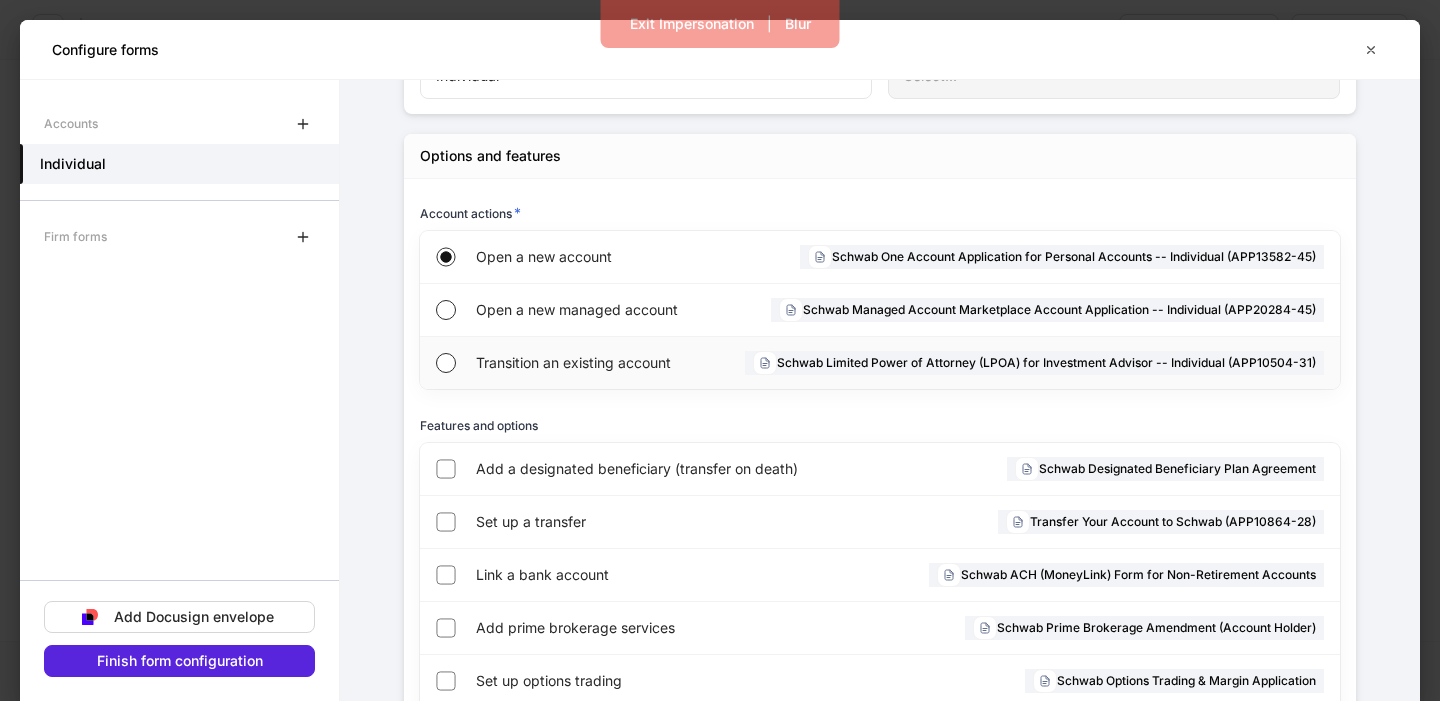 click on "Transition an existing account" at bounding box center (584, 363) 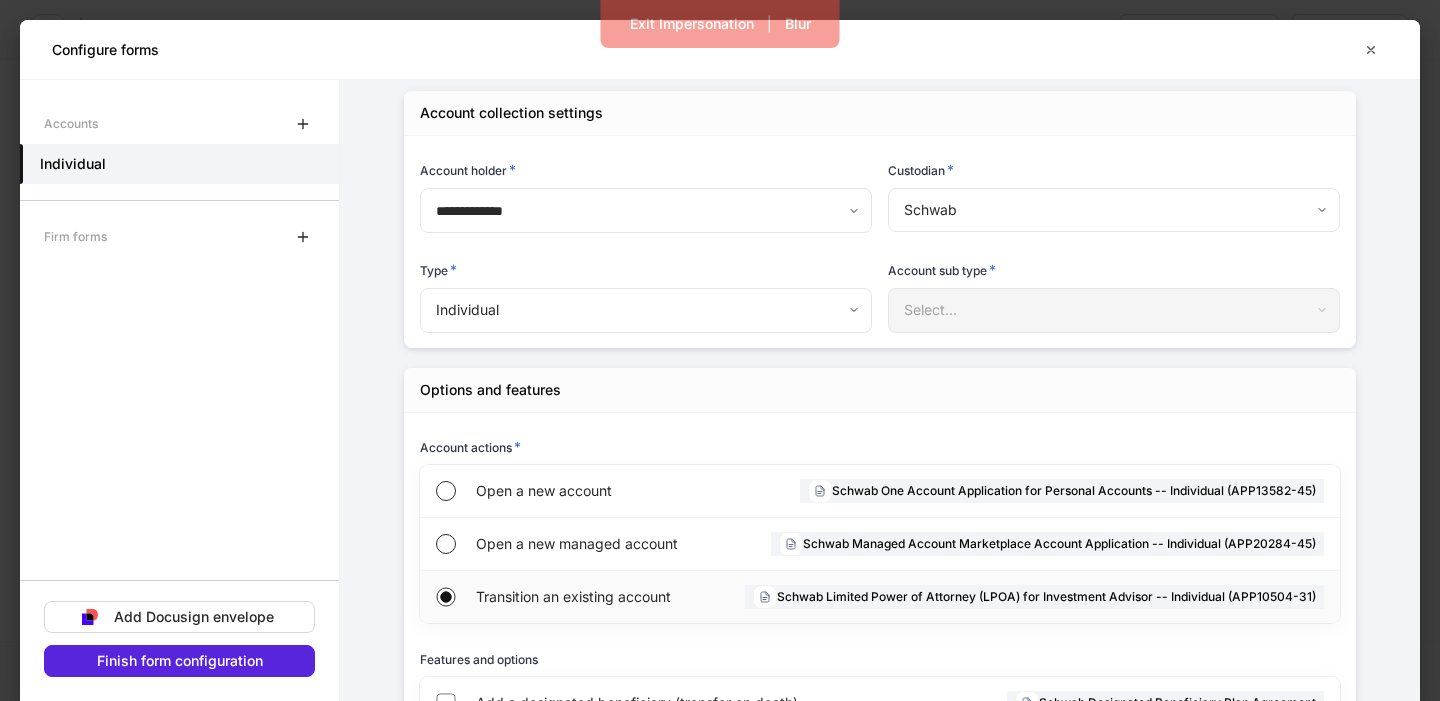 scroll, scrollTop: 0, scrollLeft: 0, axis: both 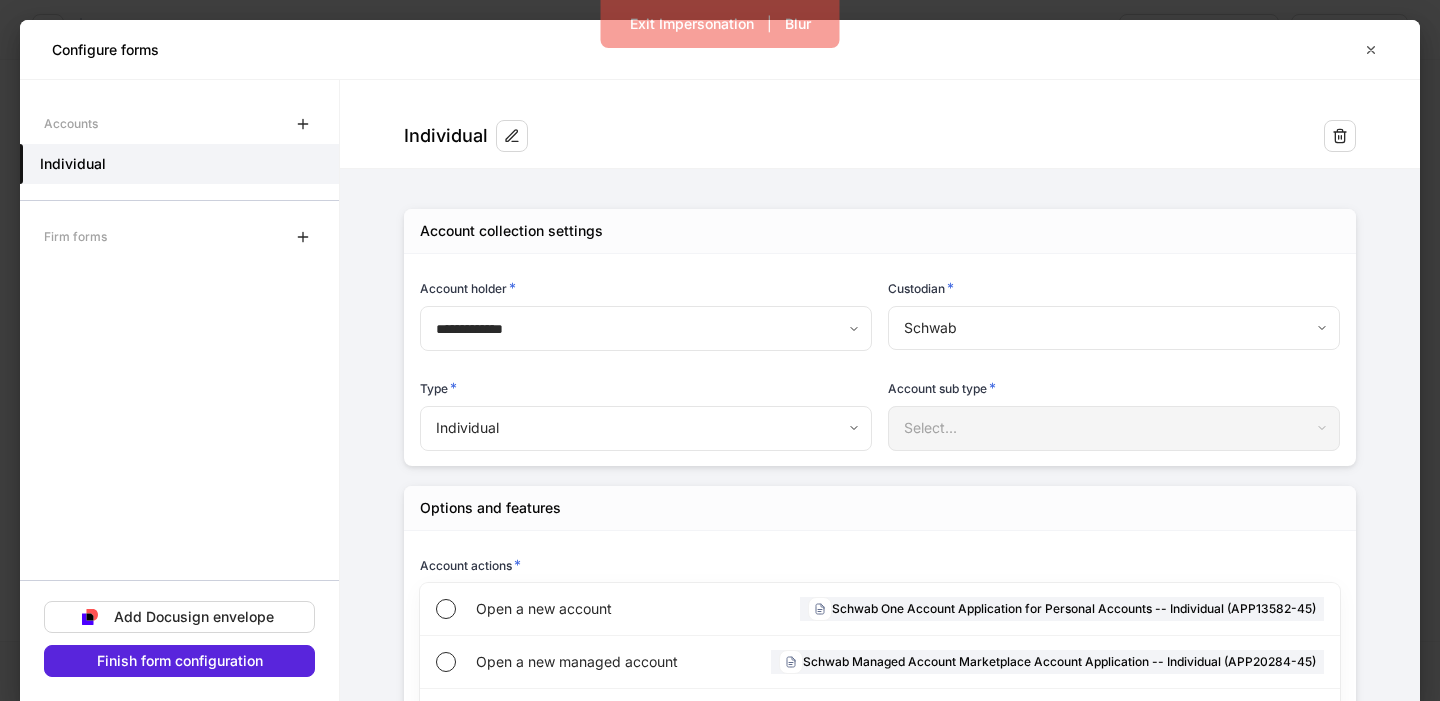 click on "**********" at bounding box center [720, 350] 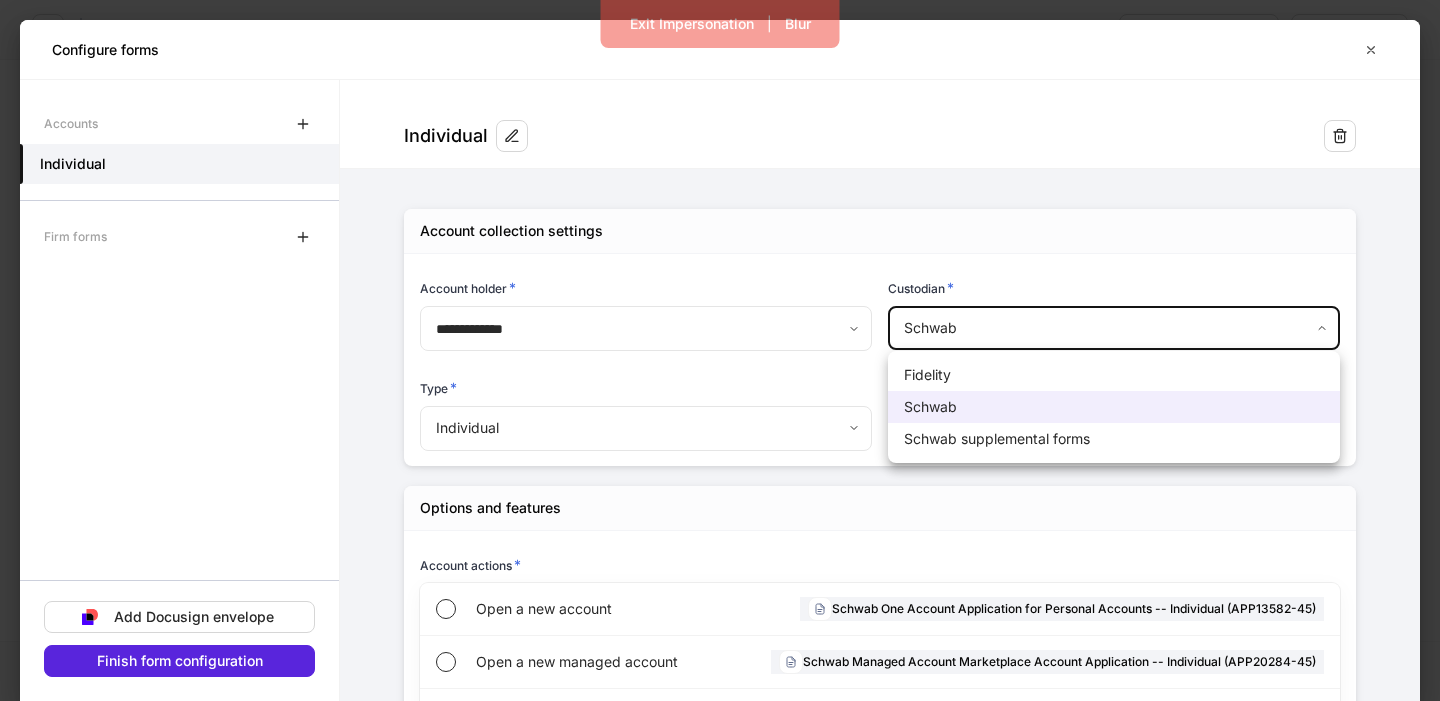 click at bounding box center [720, 350] 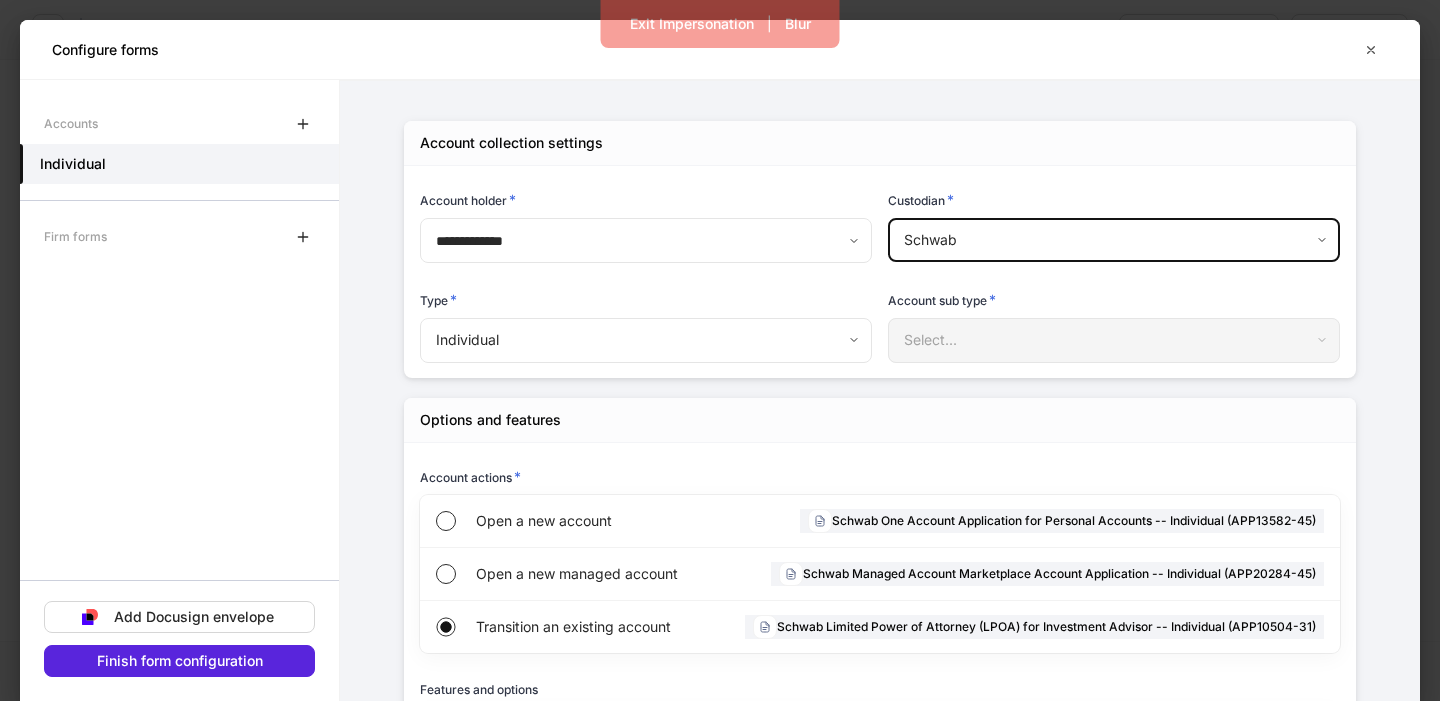 scroll, scrollTop: 100, scrollLeft: 0, axis: vertical 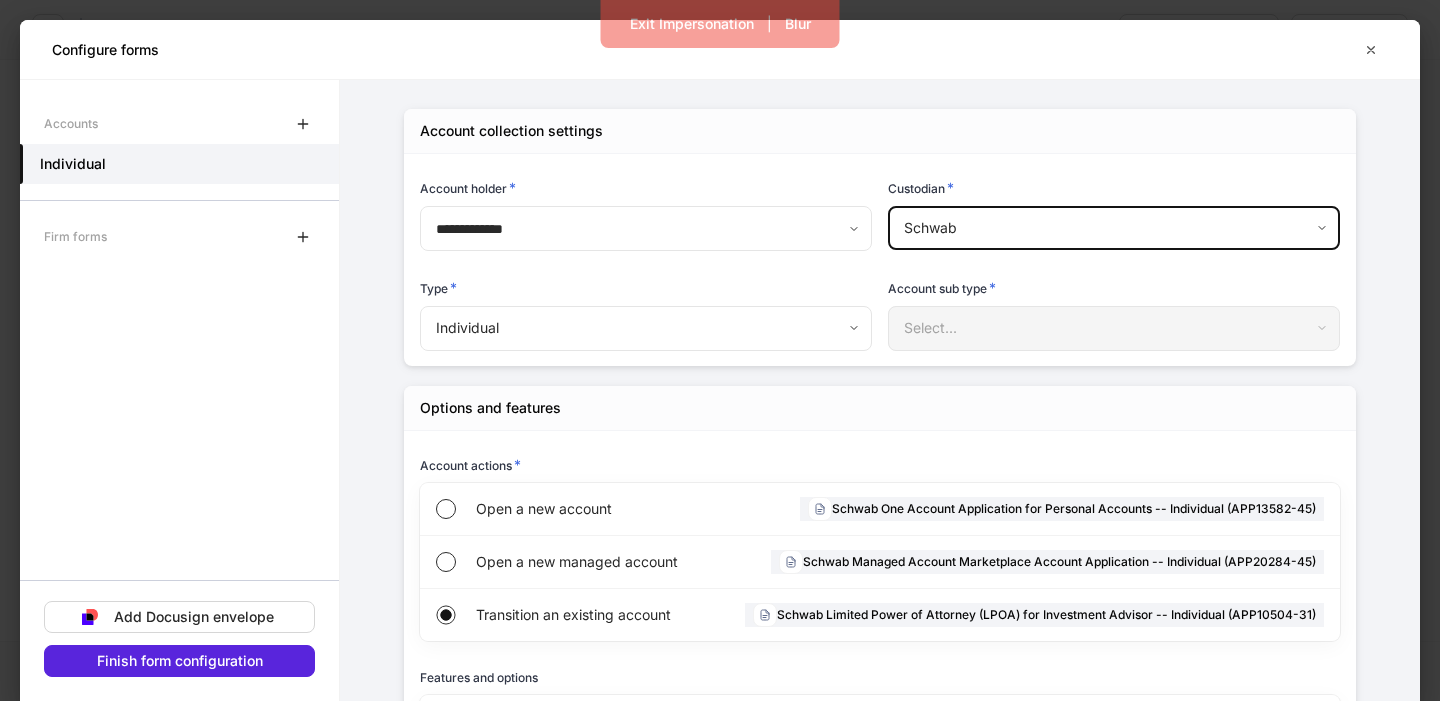 click on "**********" at bounding box center [720, 350] 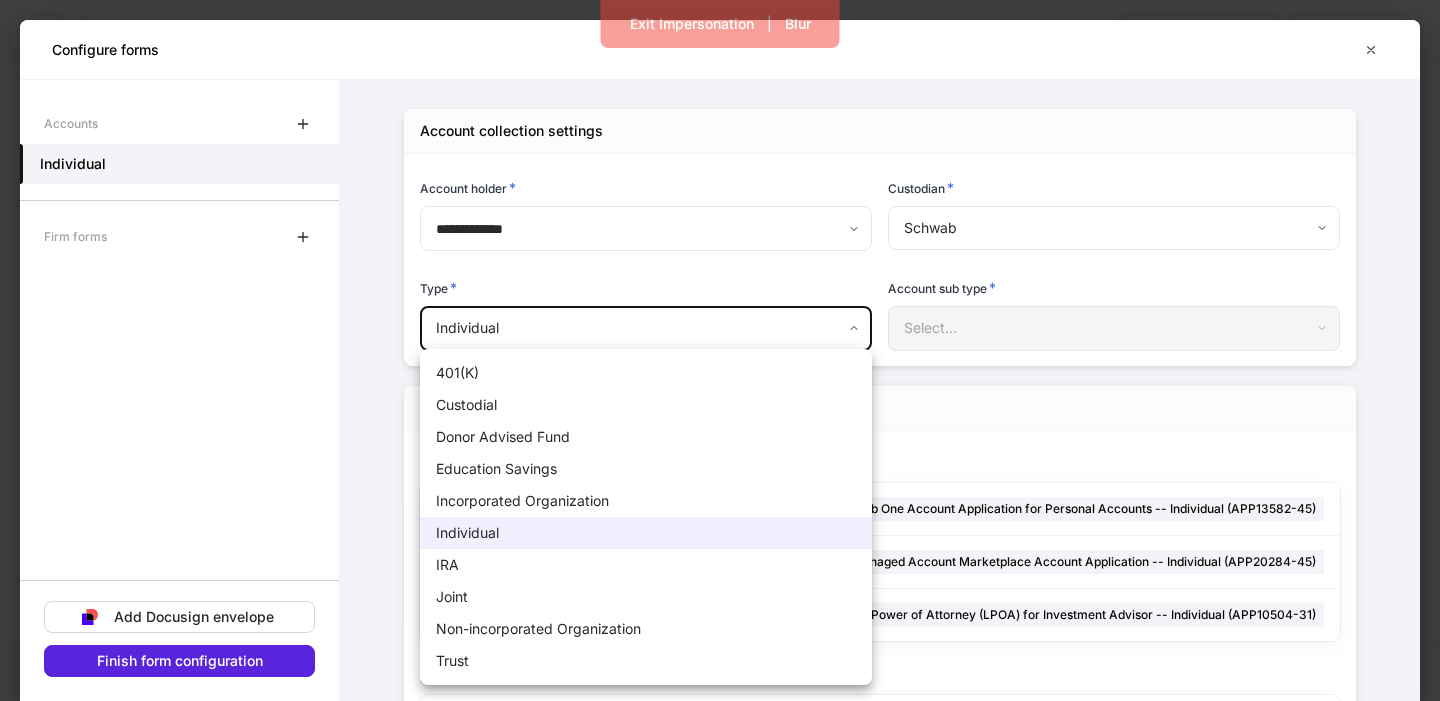 click on "Custodial" at bounding box center [646, 405] 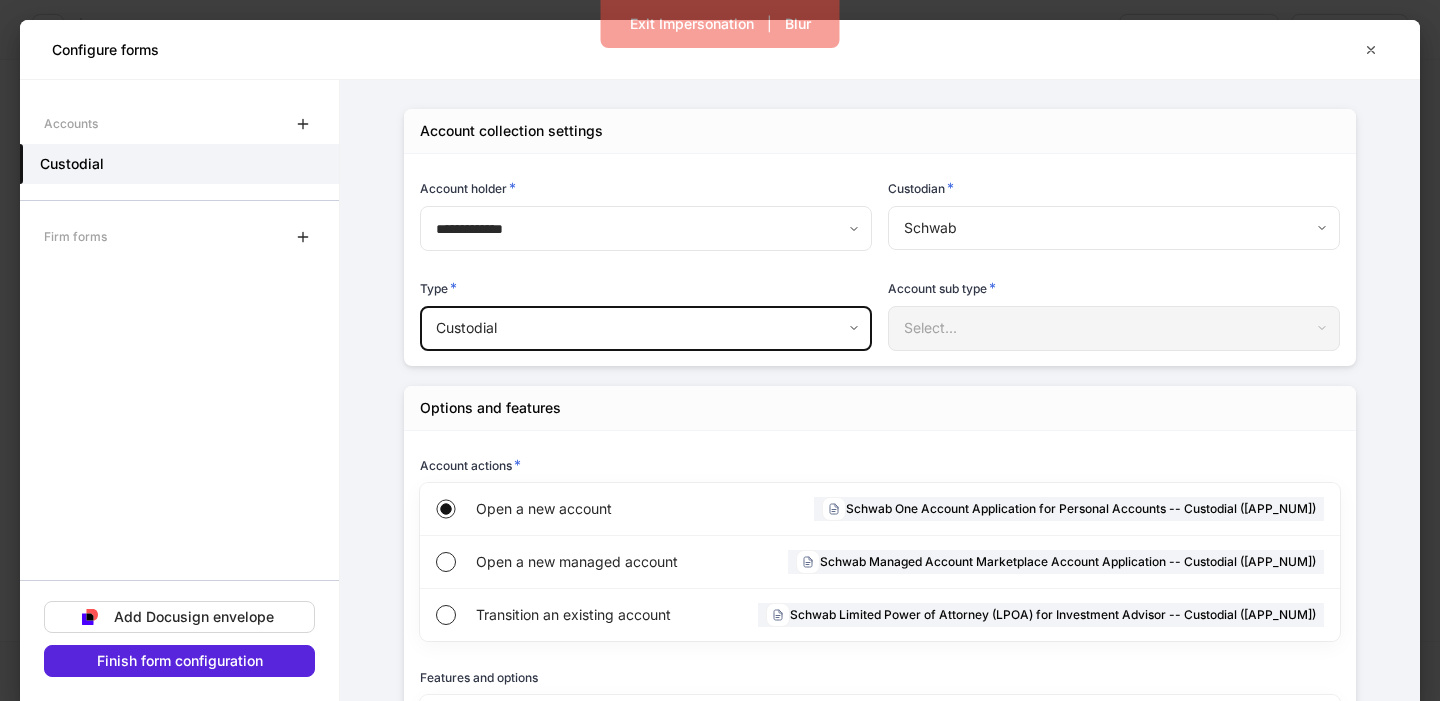 scroll, scrollTop: 327, scrollLeft: 0, axis: vertical 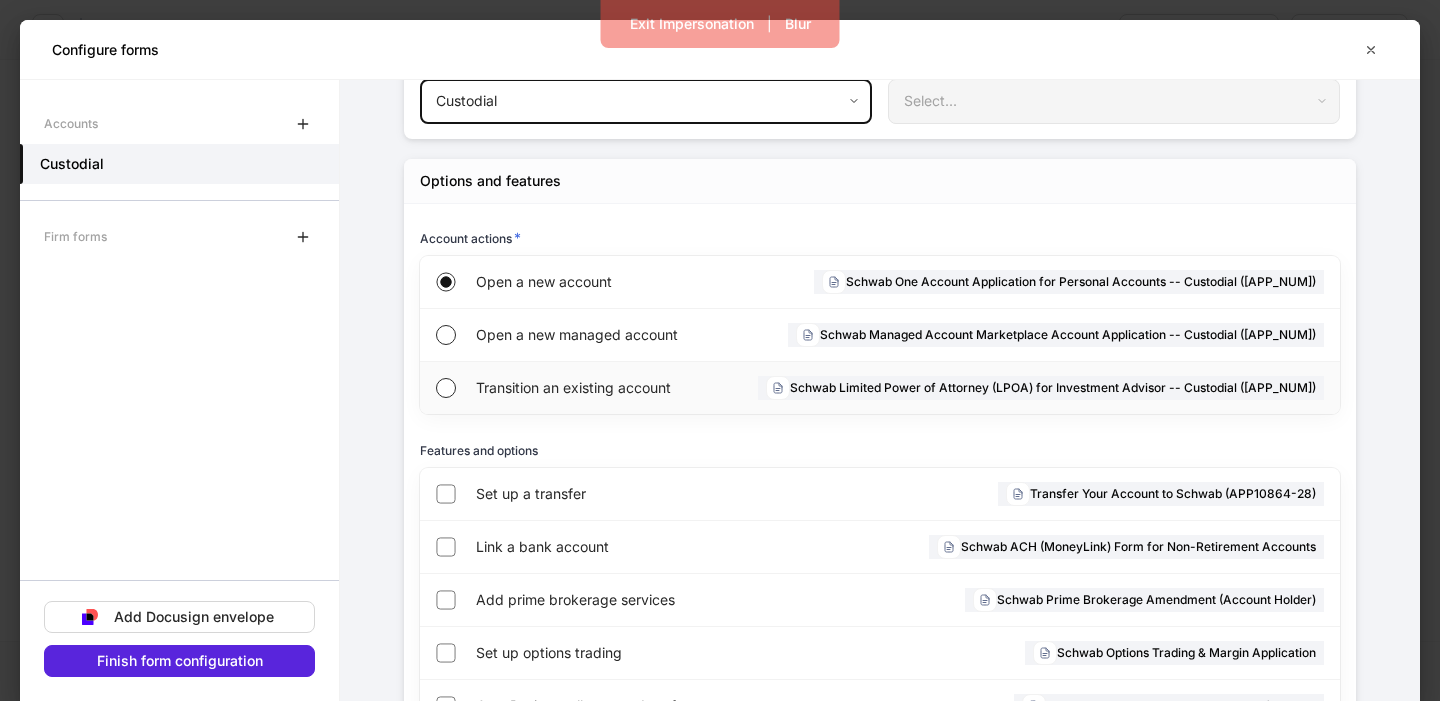 click on "Transition an existing account" at bounding box center [587, 388] 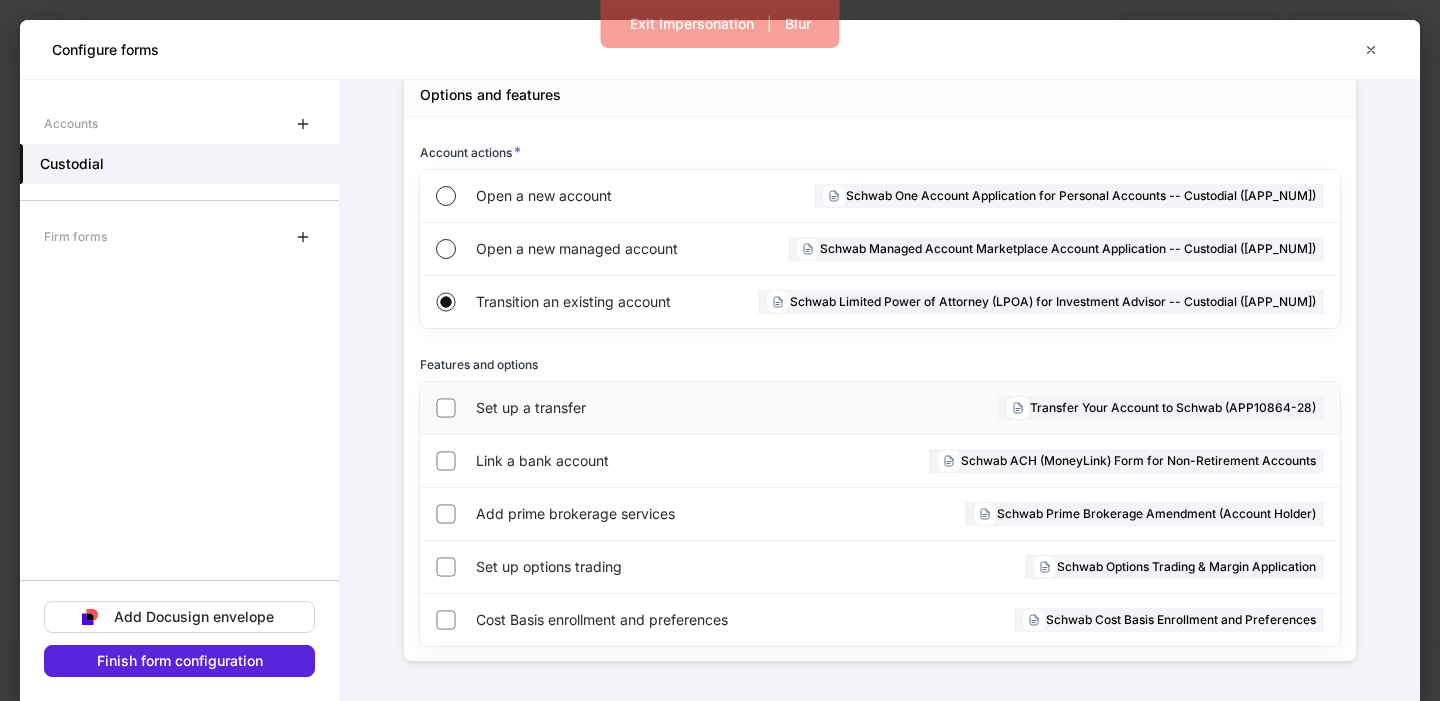 scroll, scrollTop: 0, scrollLeft: 0, axis: both 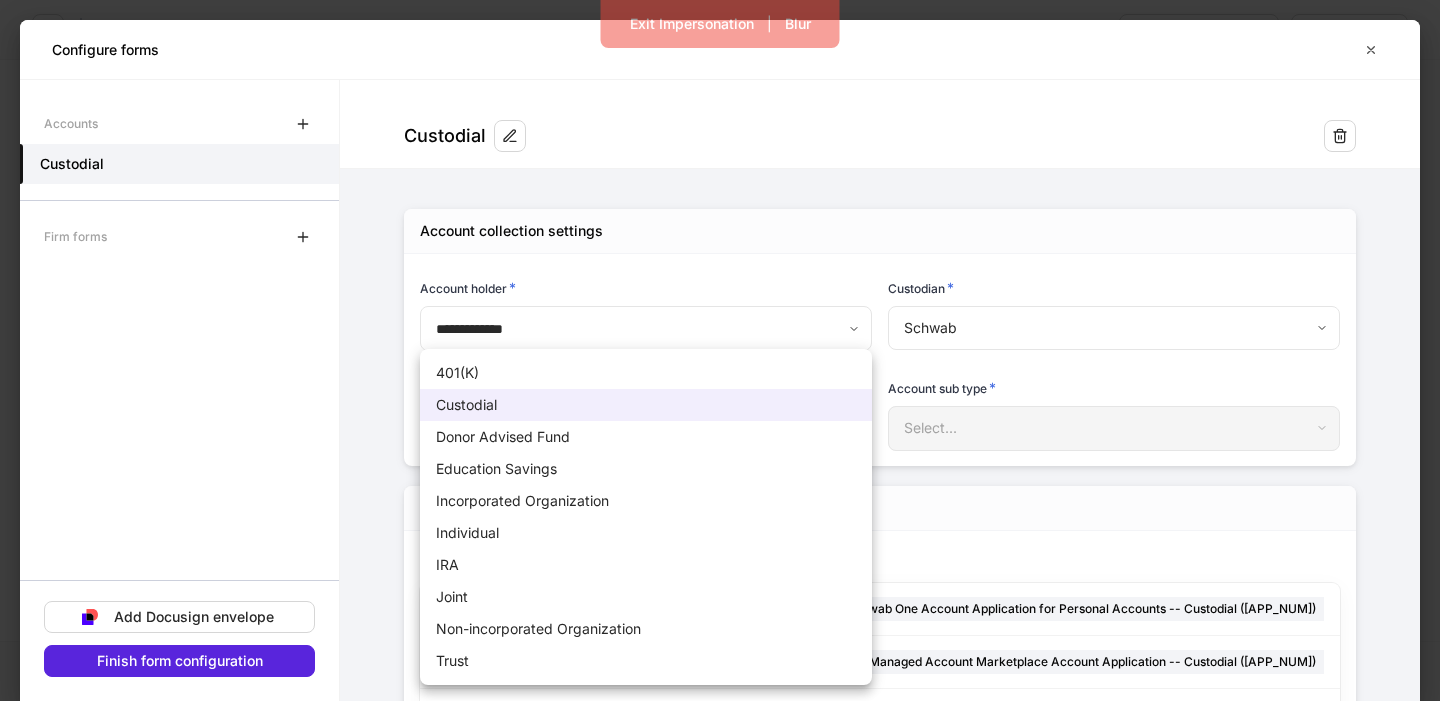 click on "**********" at bounding box center (720, 350) 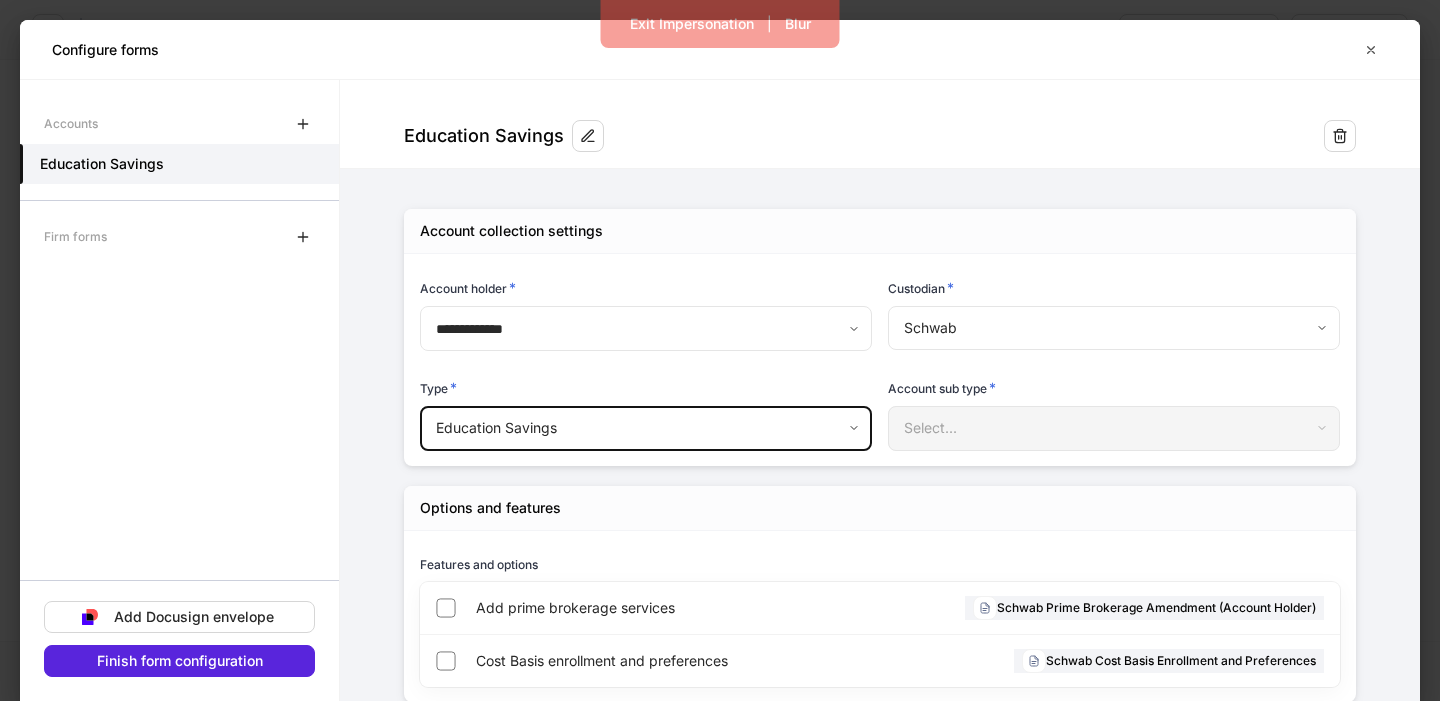 scroll, scrollTop: 41, scrollLeft: 0, axis: vertical 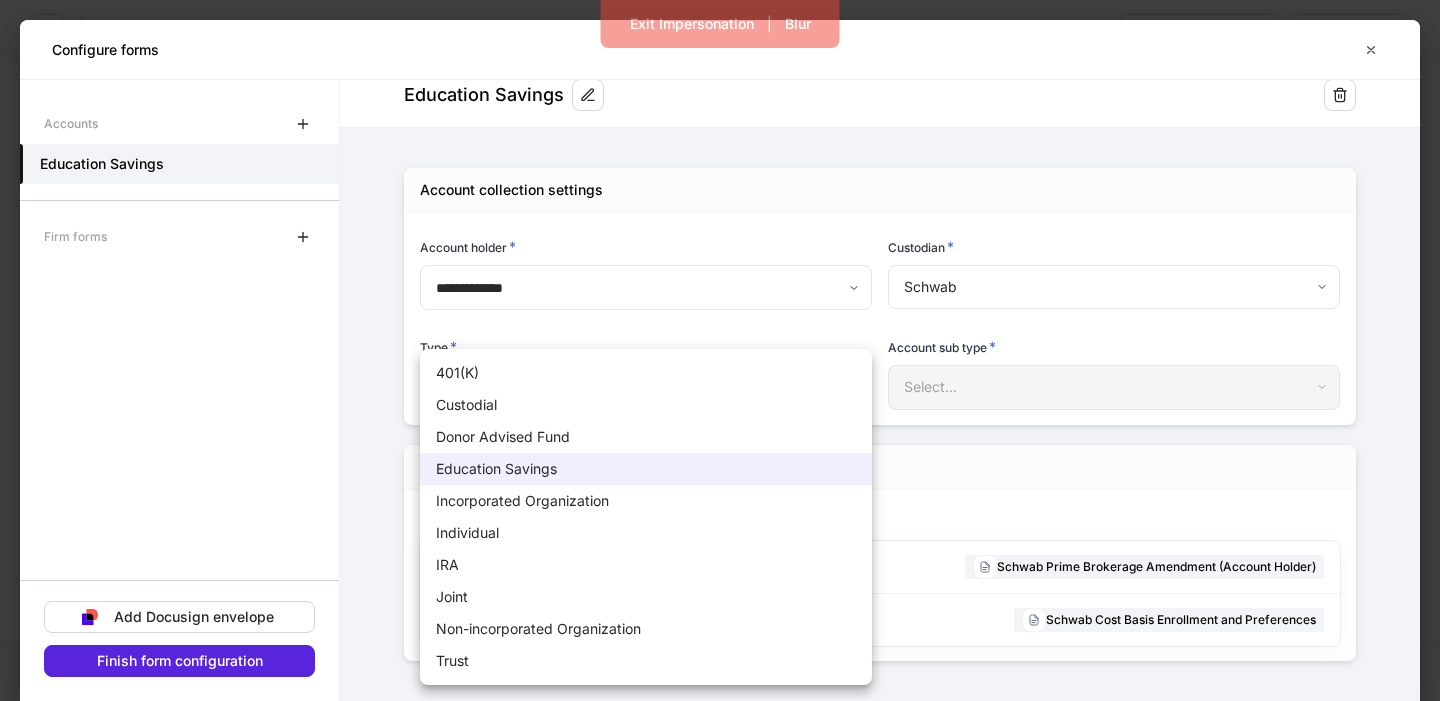 click on "**********" at bounding box center (720, 350) 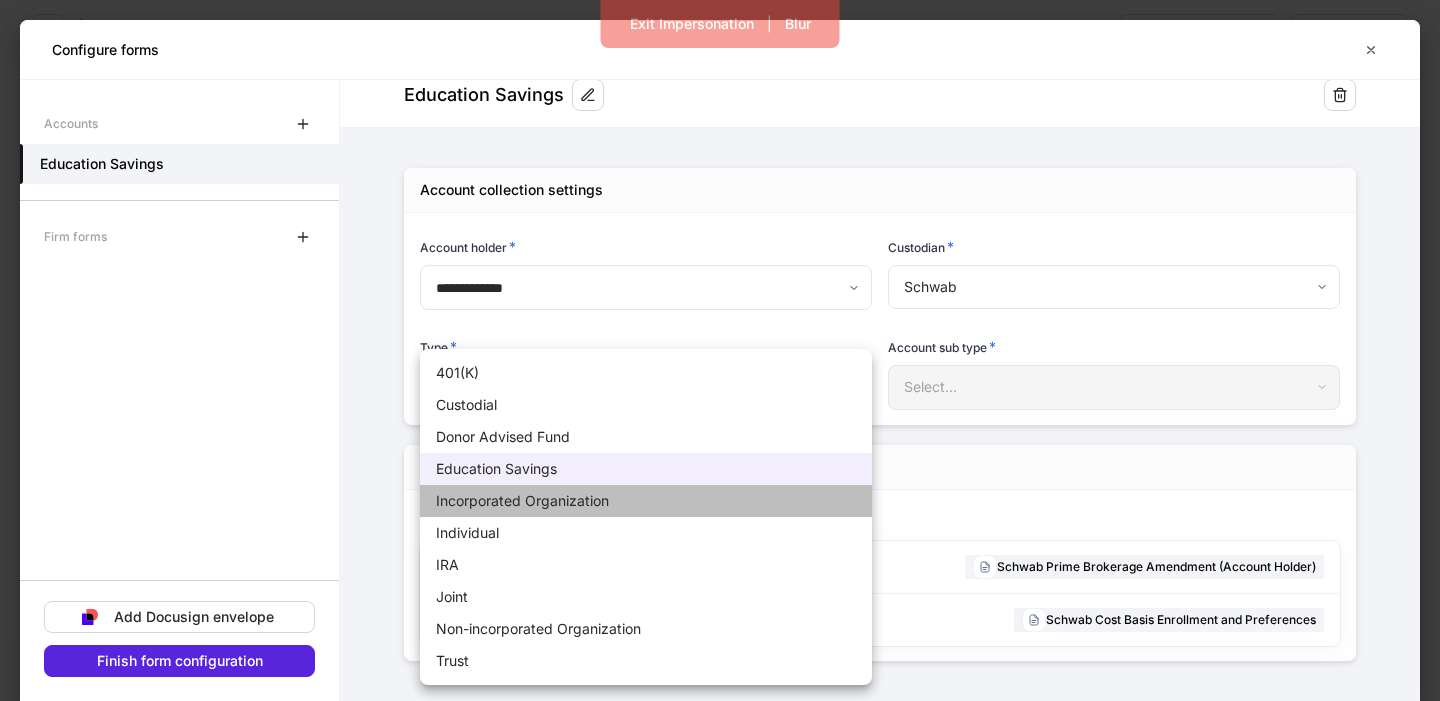 click on "Incorporated Organization" at bounding box center (646, 501) 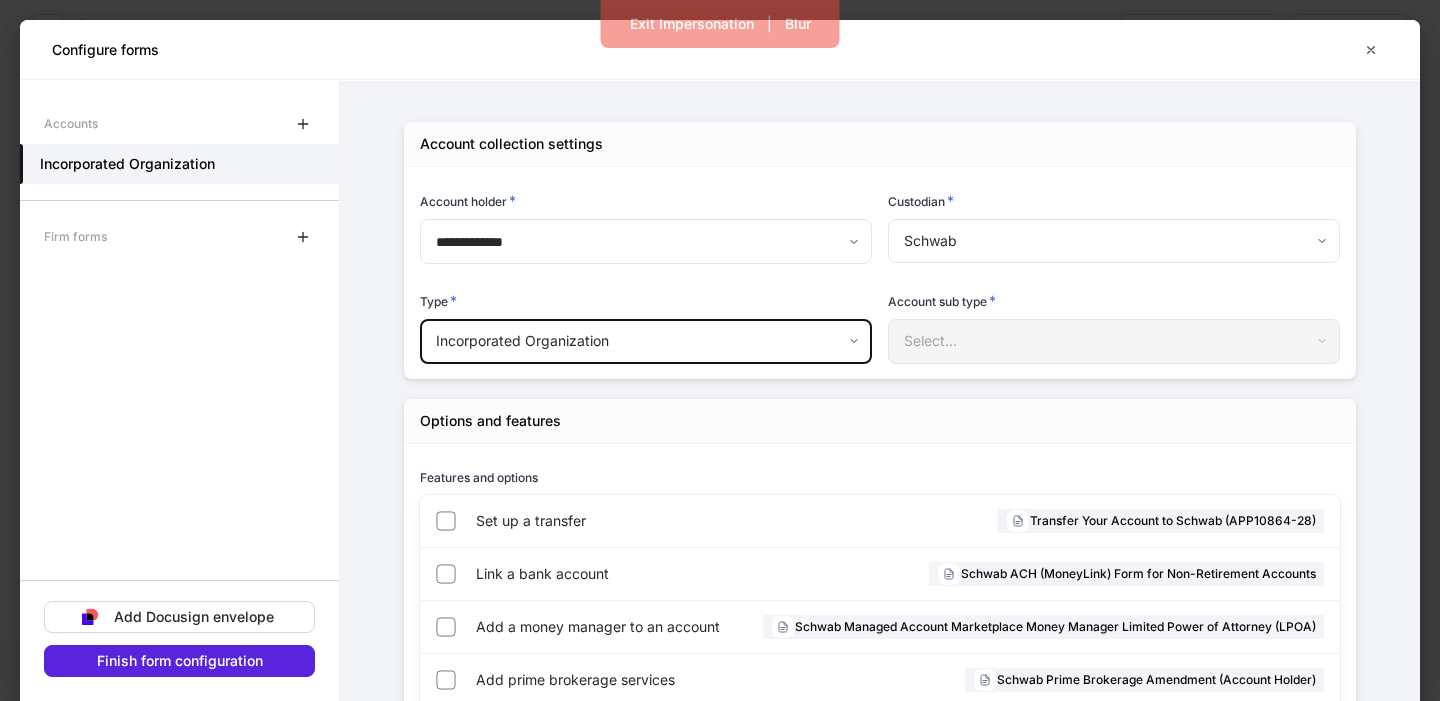 scroll, scrollTop: 98, scrollLeft: 0, axis: vertical 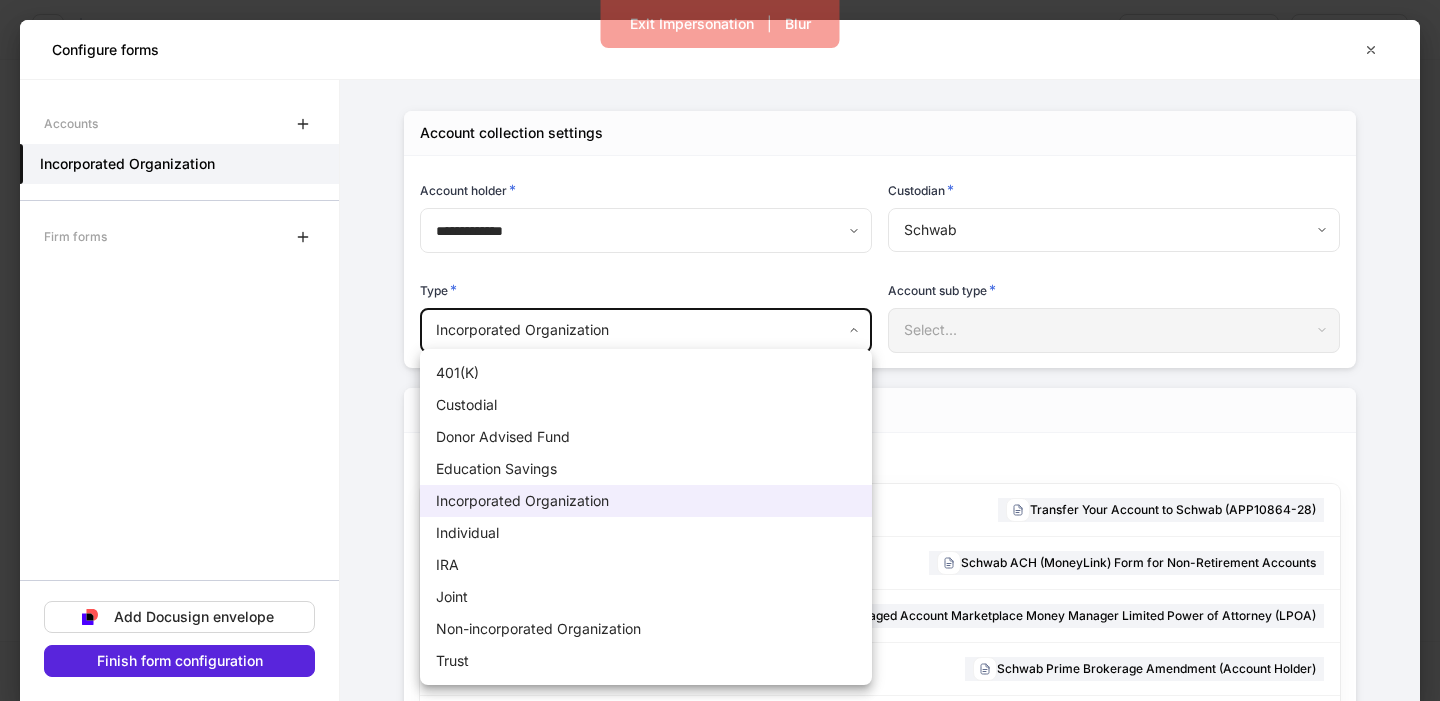 click on "**********" at bounding box center (720, 350) 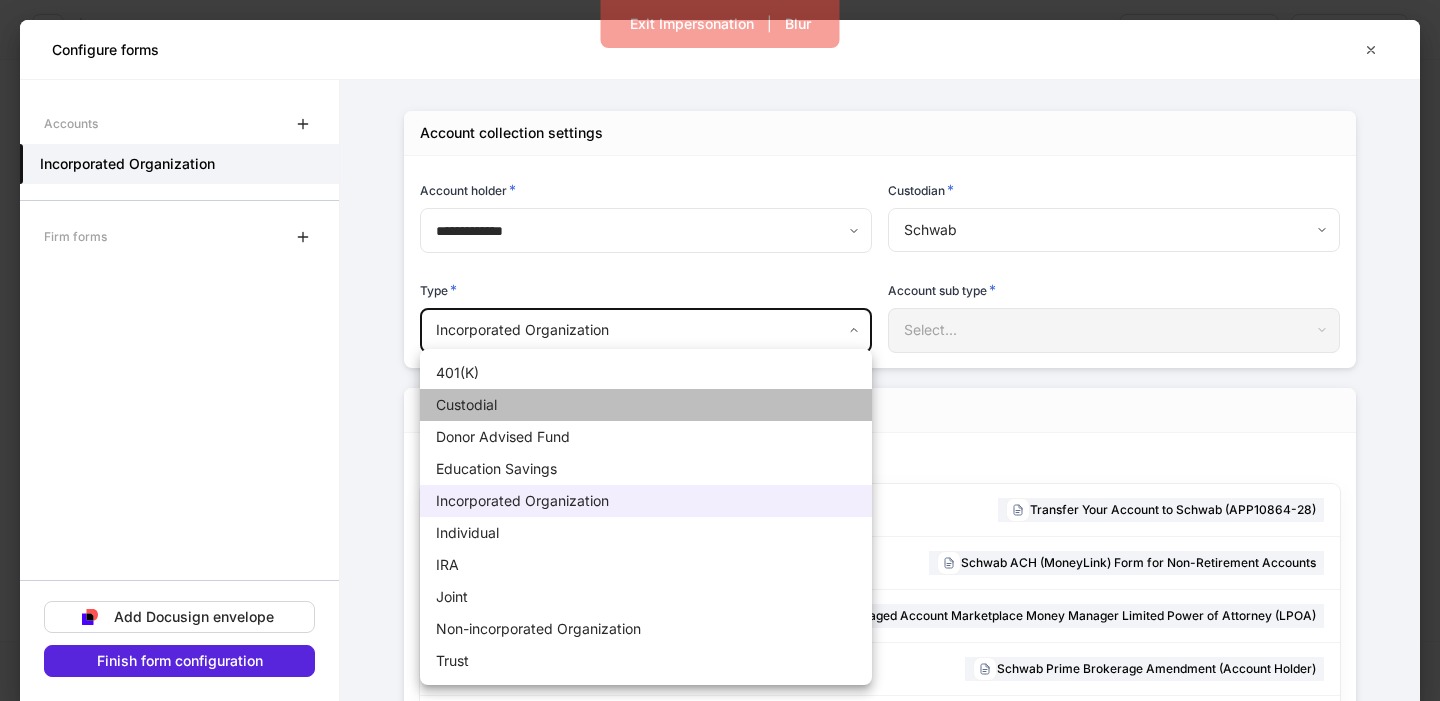 click on "Custodial" at bounding box center (646, 405) 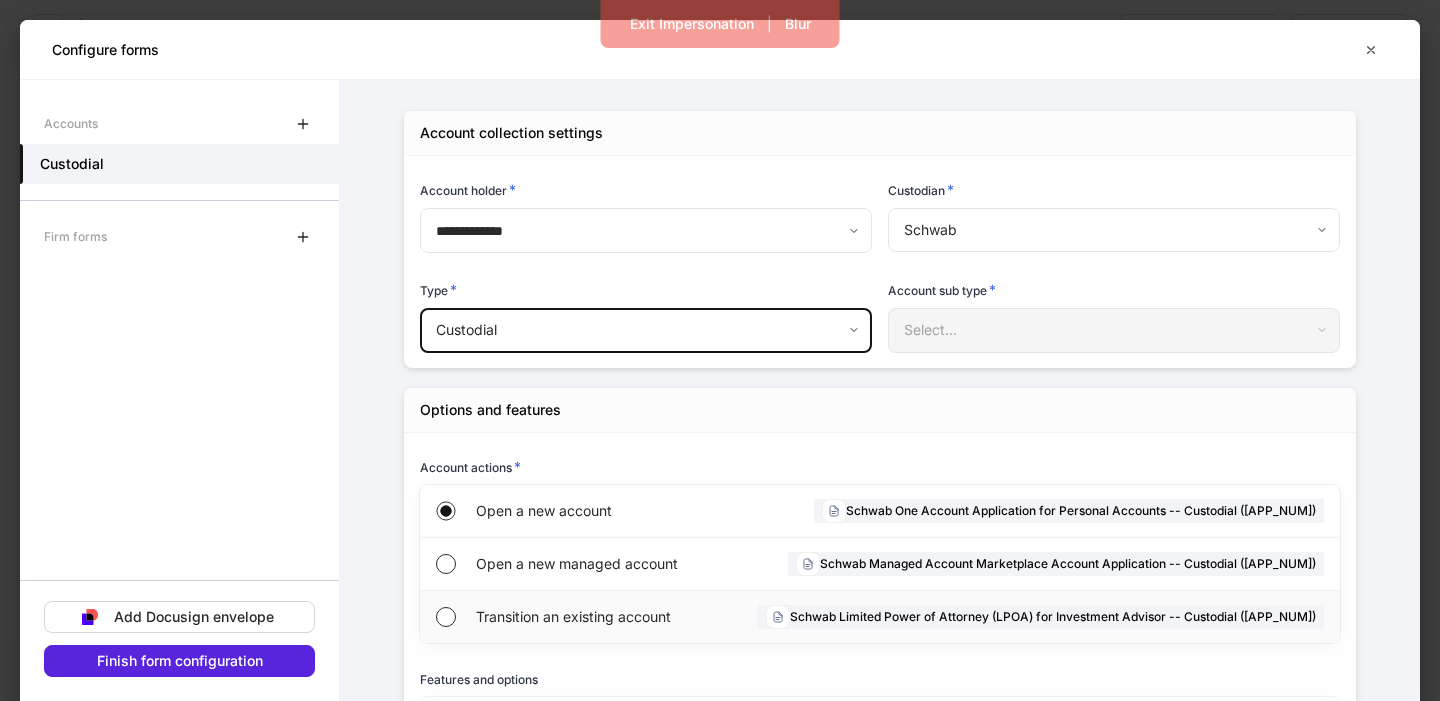 drag, startPoint x: 502, startPoint y: 604, endPoint x: 508, endPoint y: 594, distance: 11.661903 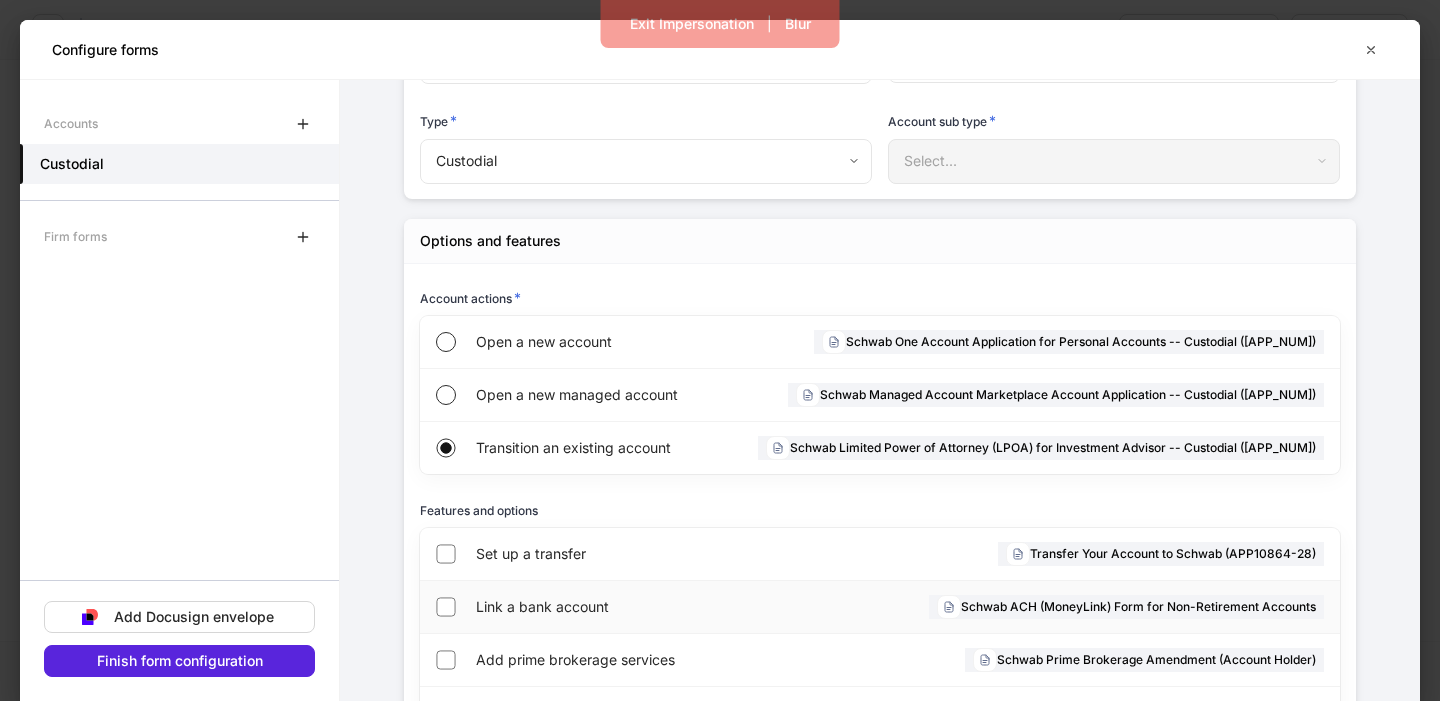 scroll, scrollTop: 229, scrollLeft: 0, axis: vertical 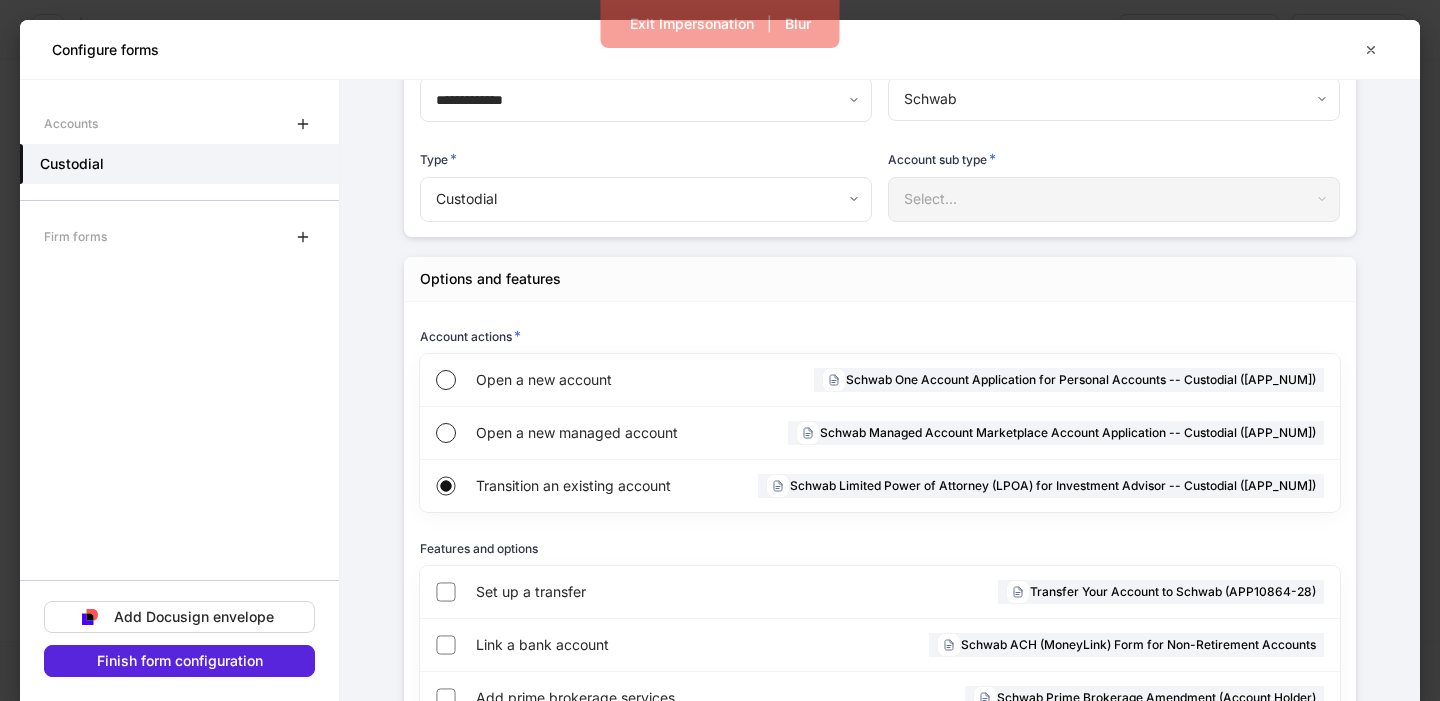 click on "**********" at bounding box center [720, 350] 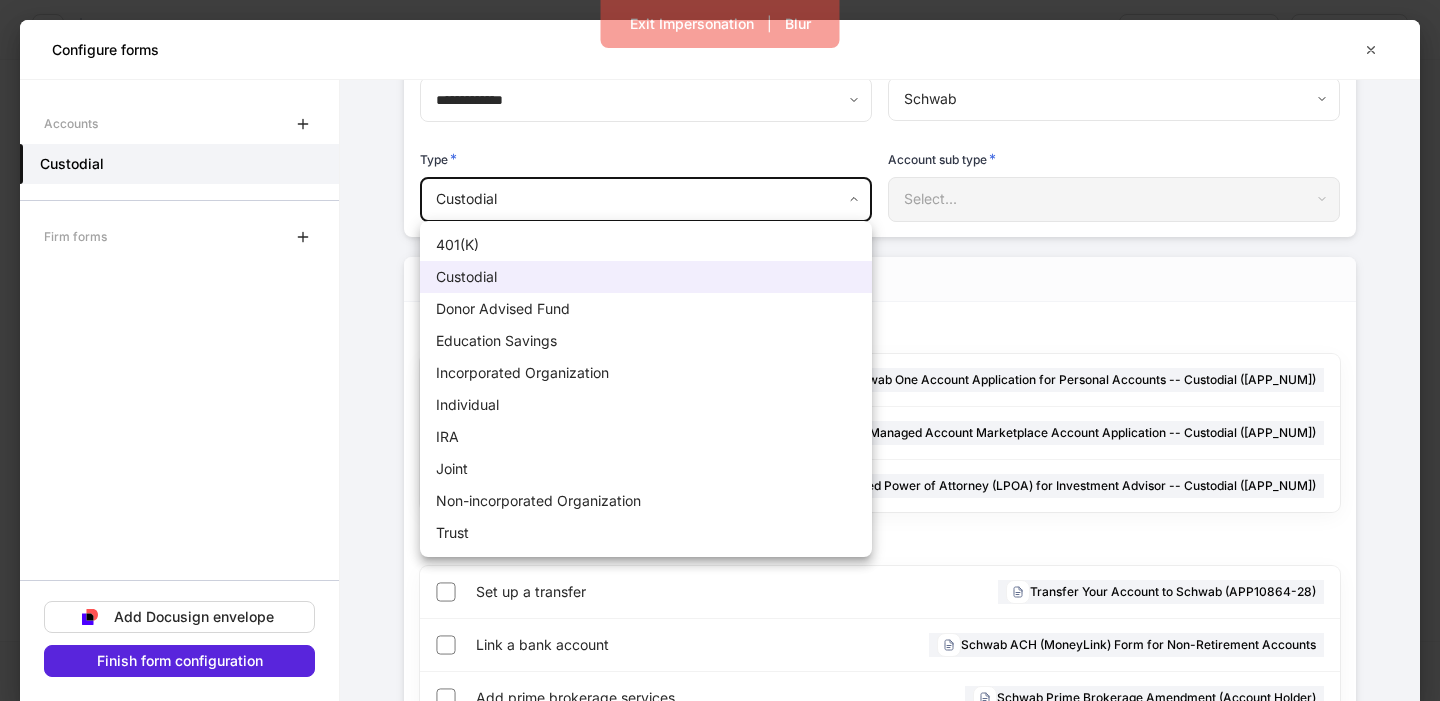 click at bounding box center [720, 350] 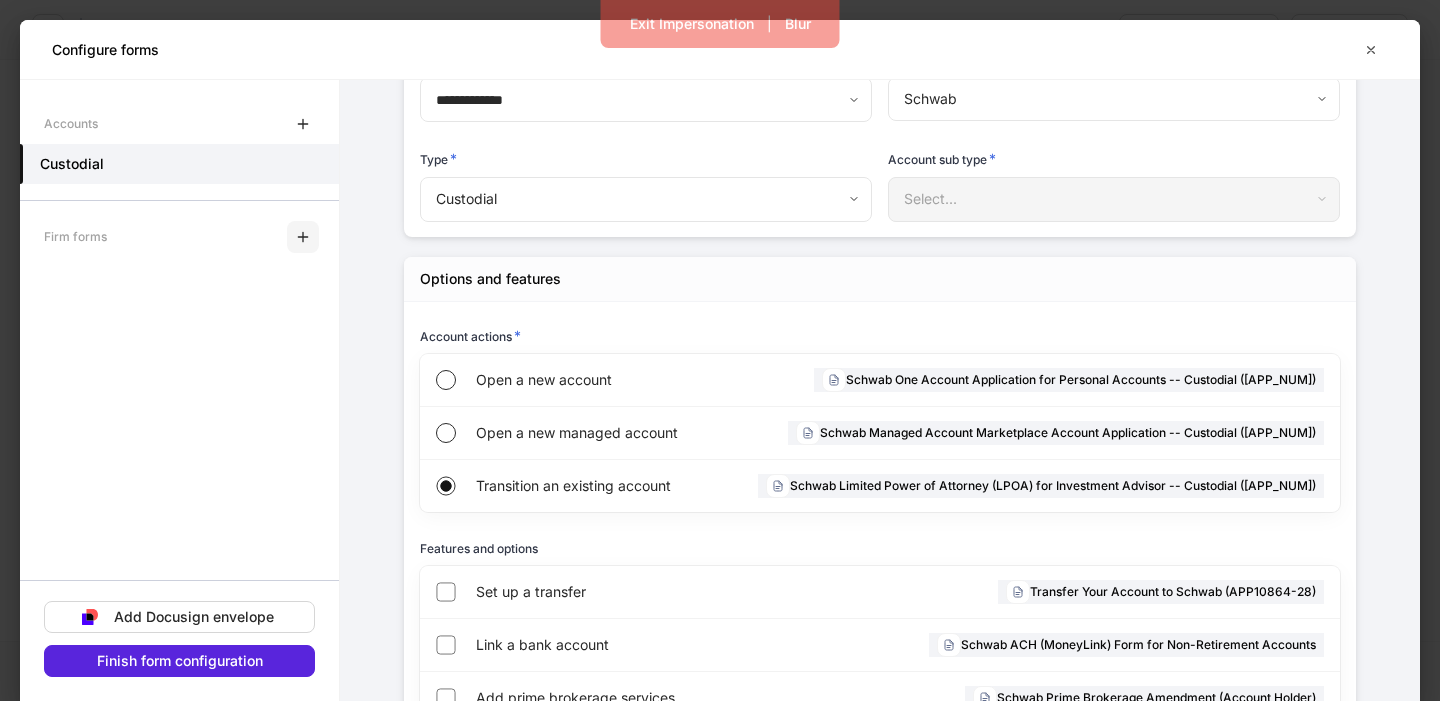 drag, startPoint x: 302, startPoint y: 243, endPoint x: 390, endPoint y: 188, distance: 103.773796 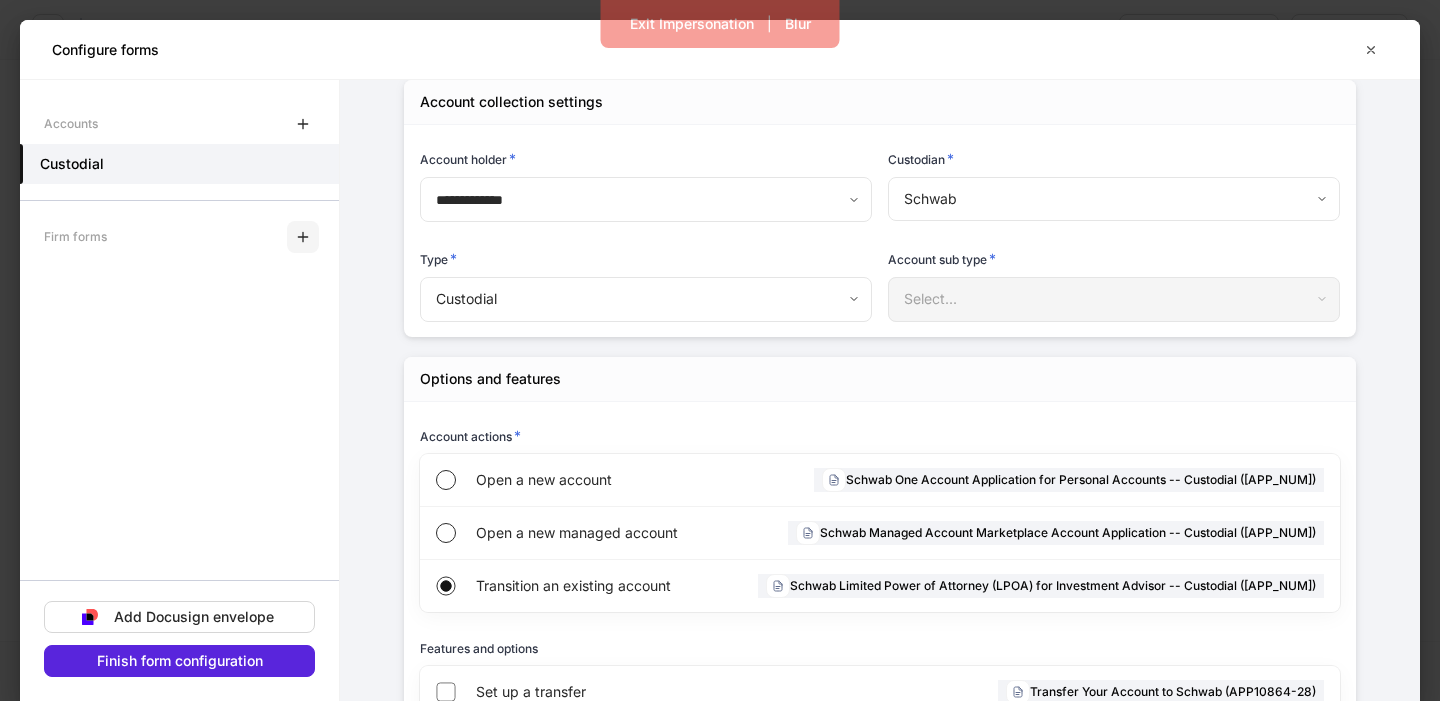 scroll, scrollTop: 66, scrollLeft: 0, axis: vertical 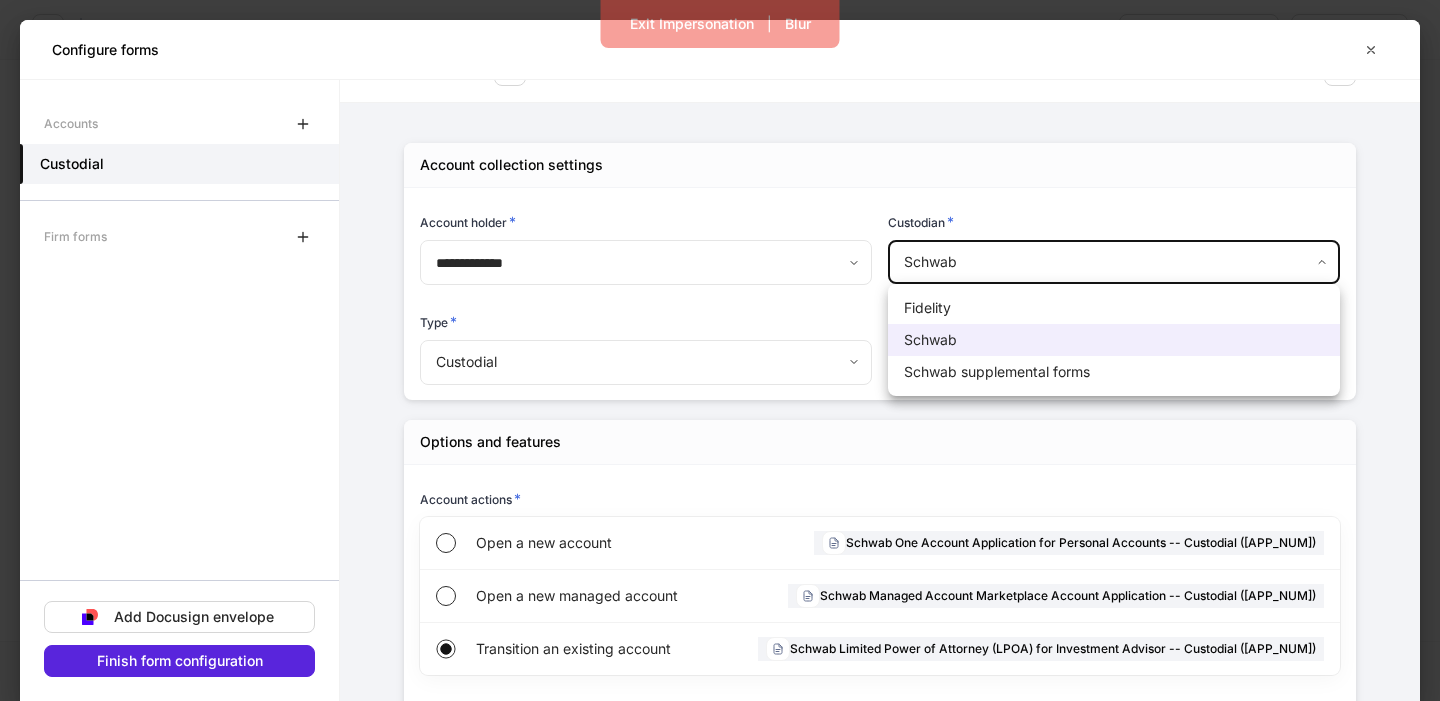 drag, startPoint x: 978, startPoint y: 262, endPoint x: 981, endPoint y: 296, distance: 34.132095 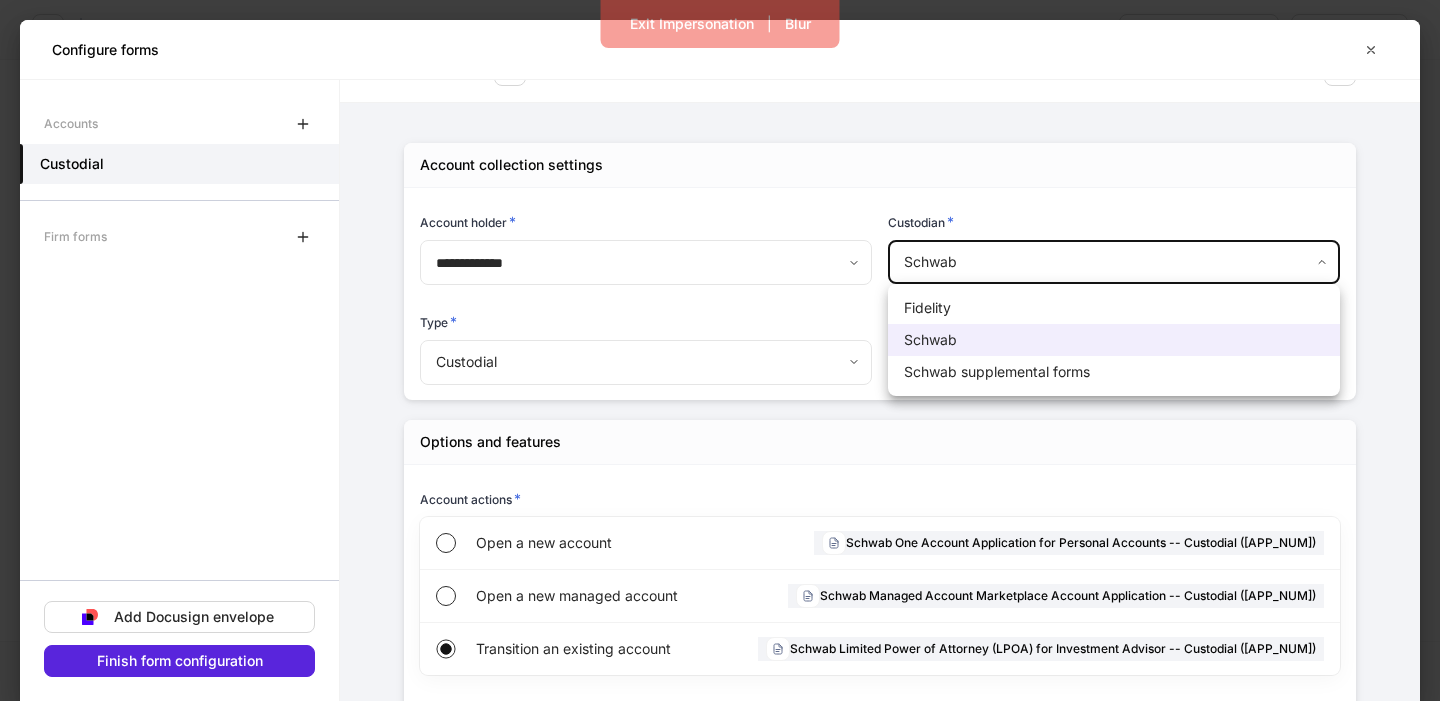 drag, startPoint x: 982, startPoint y: 388, endPoint x: 985, endPoint y: 371, distance: 17.262676 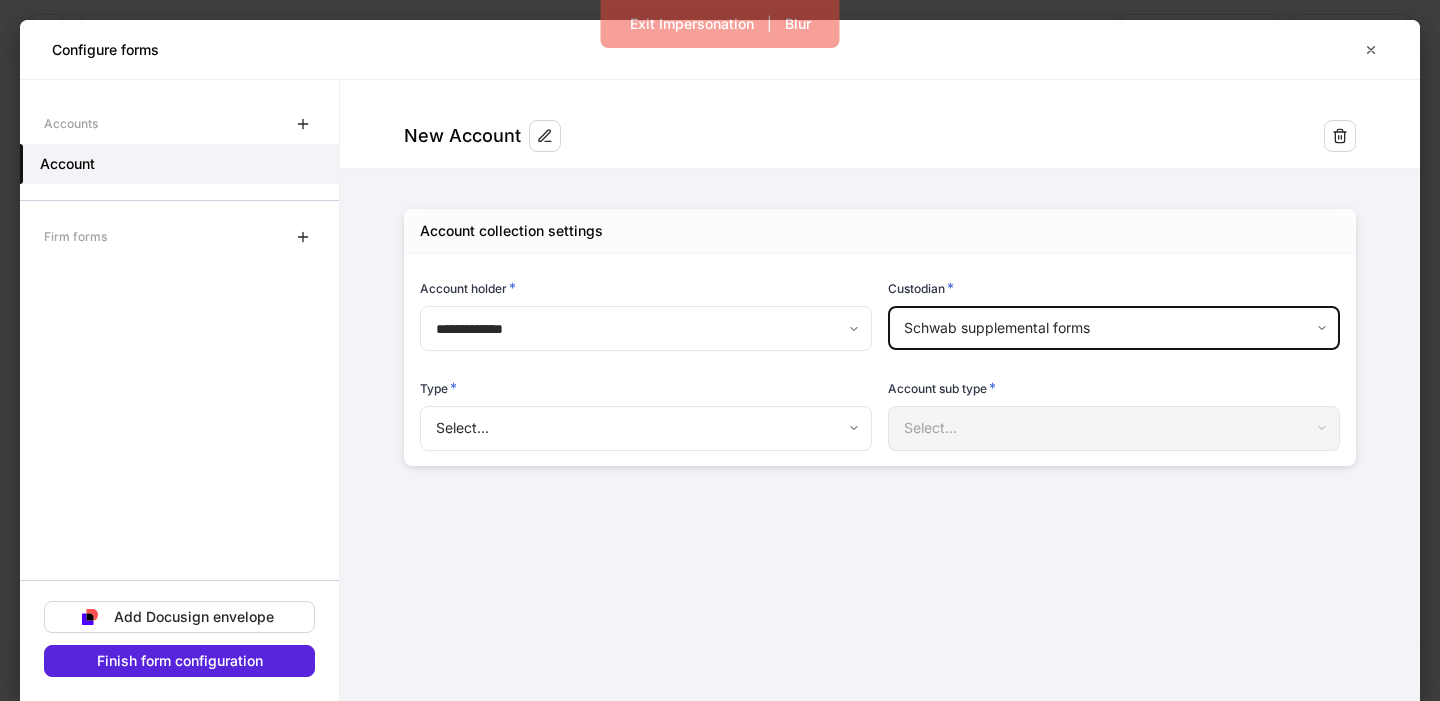 scroll, scrollTop: 0, scrollLeft: 0, axis: both 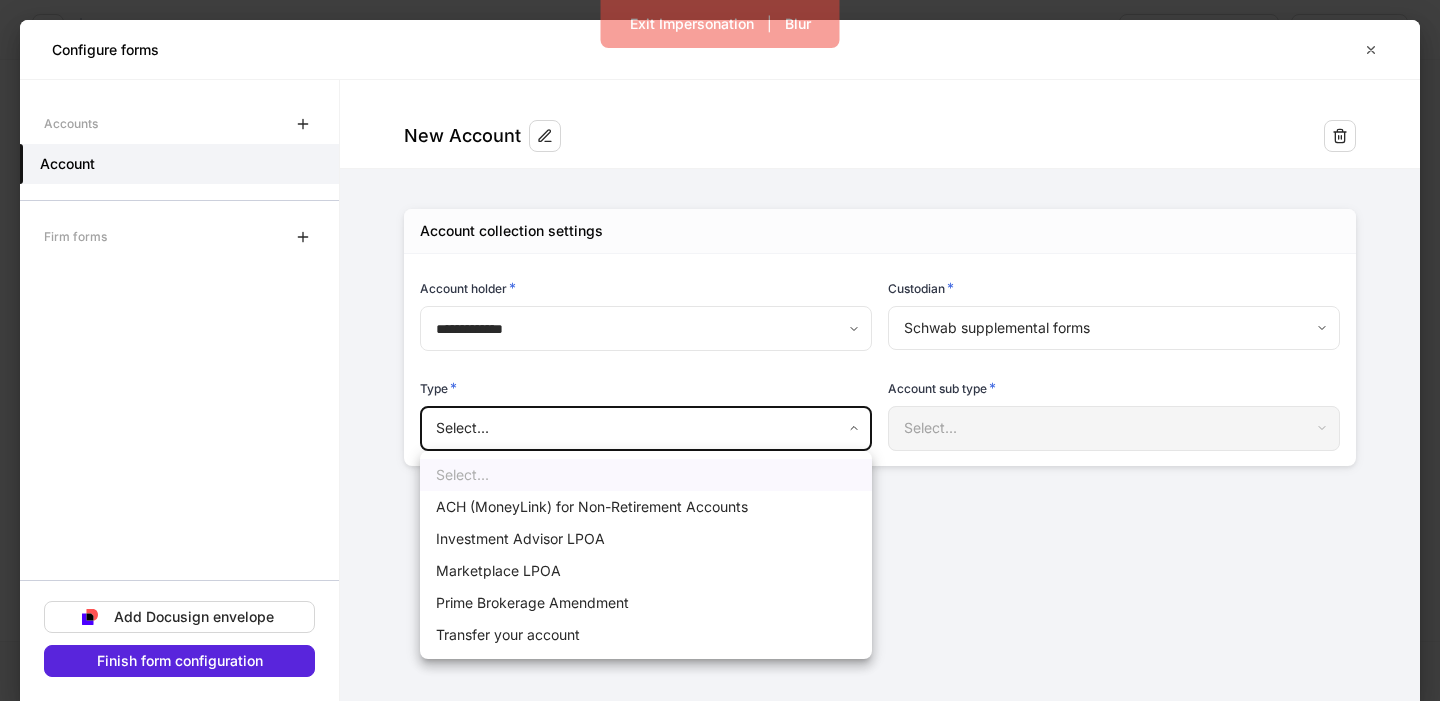 click on "**********" at bounding box center (720, 350) 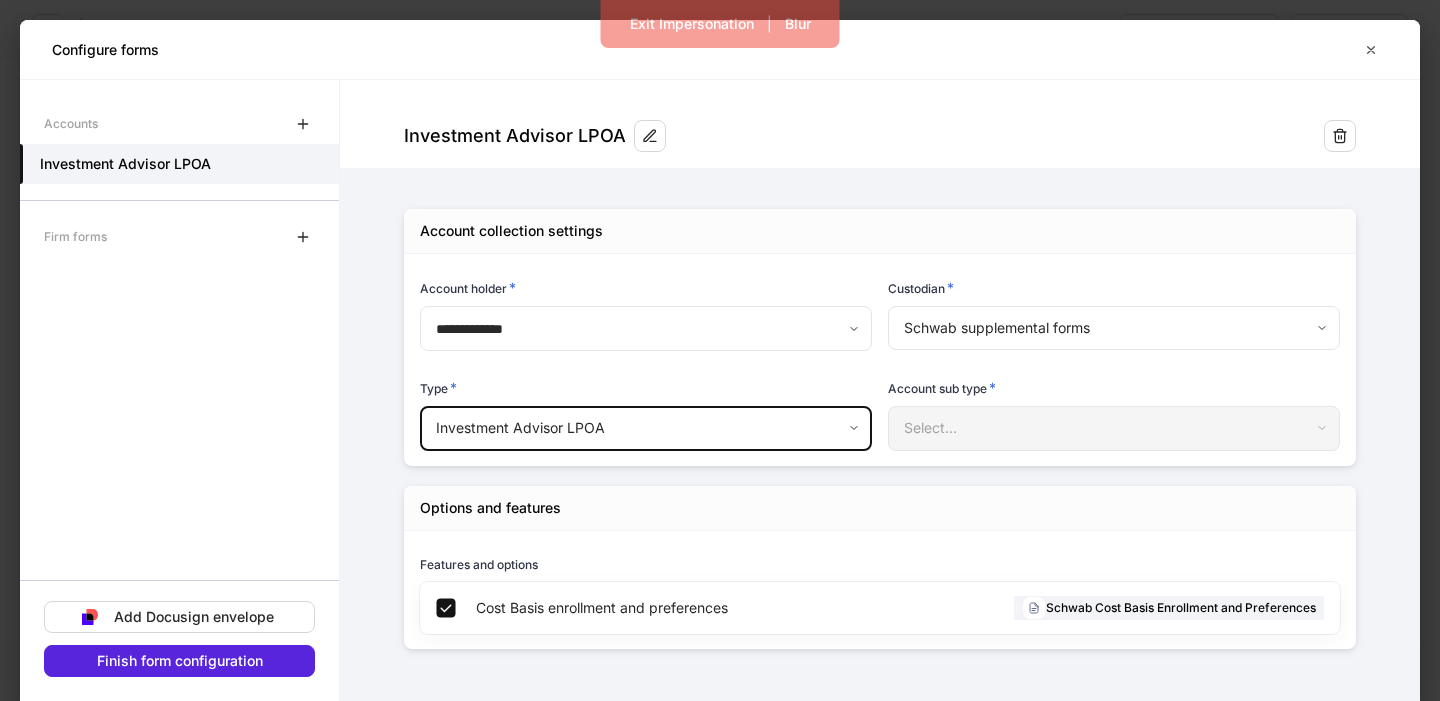 click on "**********" at bounding box center [720, 350] 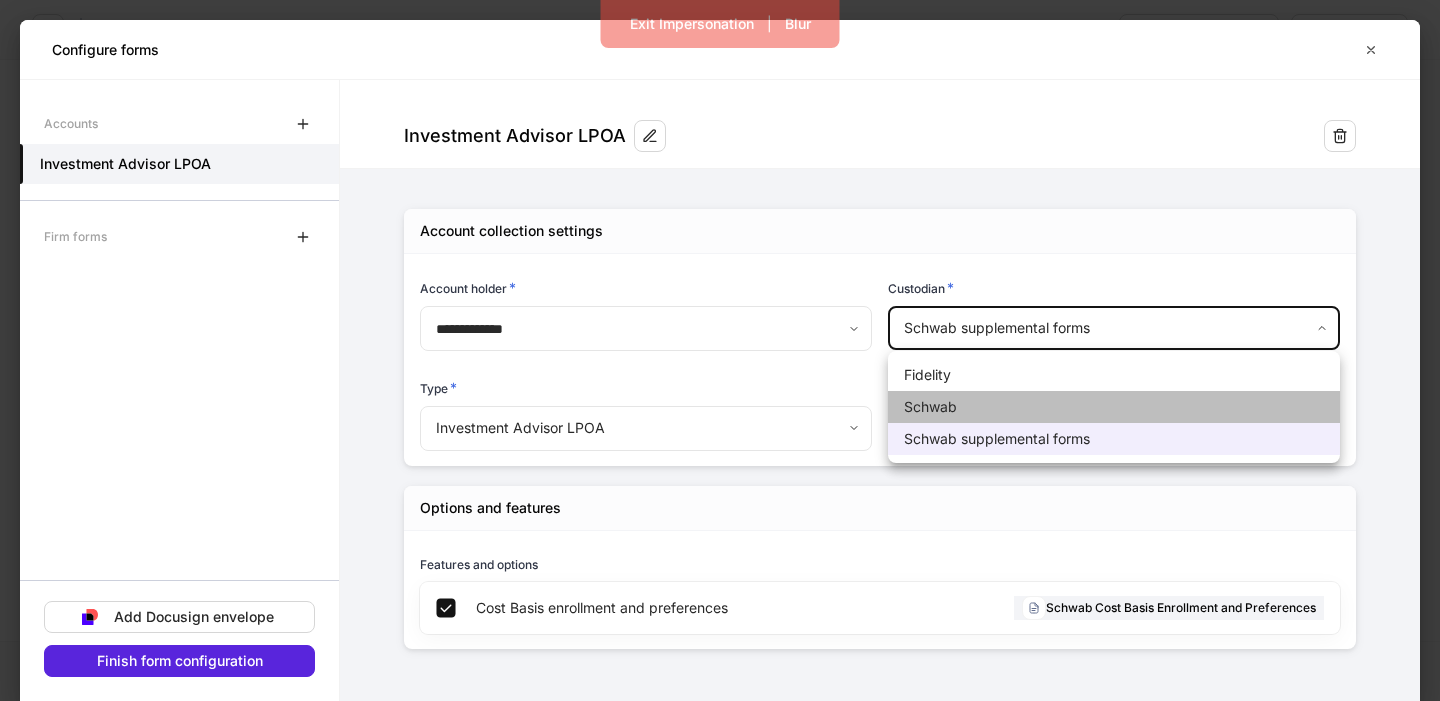 click on "Schwab" at bounding box center [1114, 407] 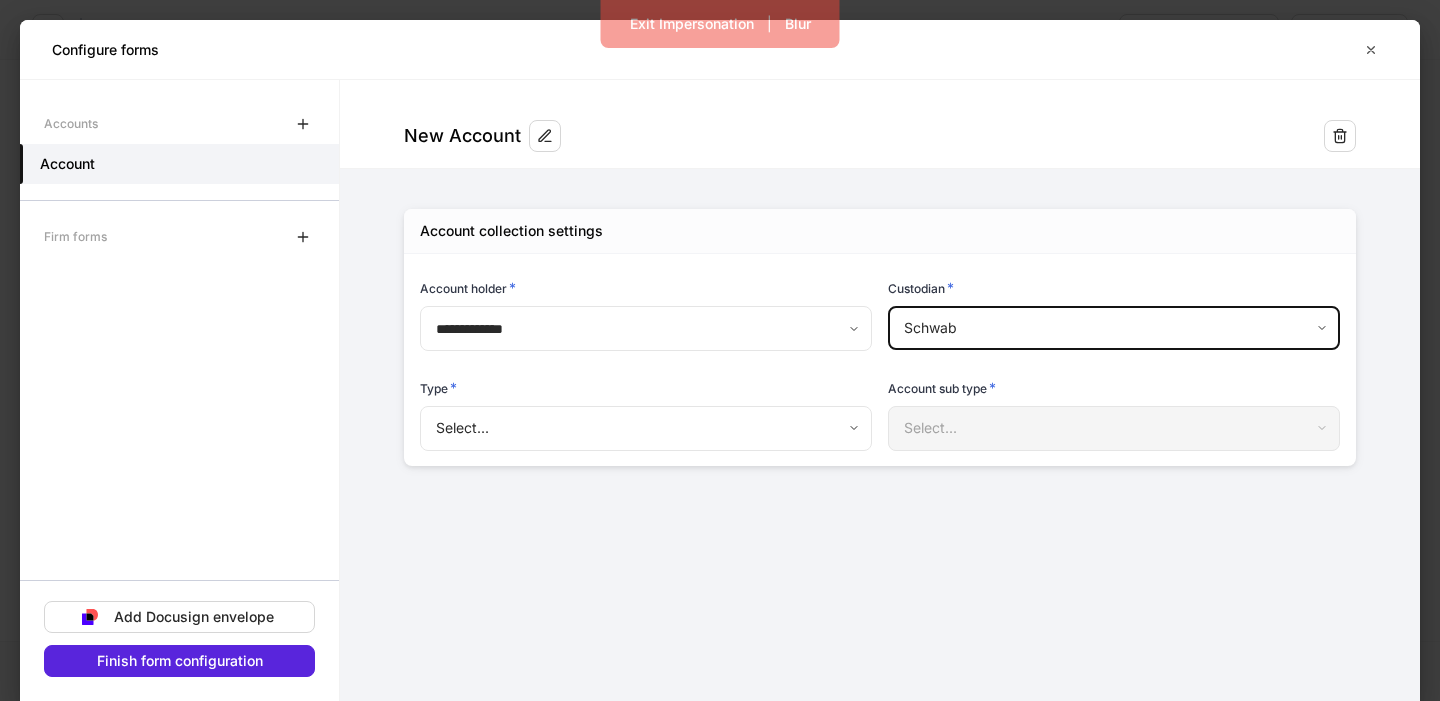 click on "**********" at bounding box center [720, 350] 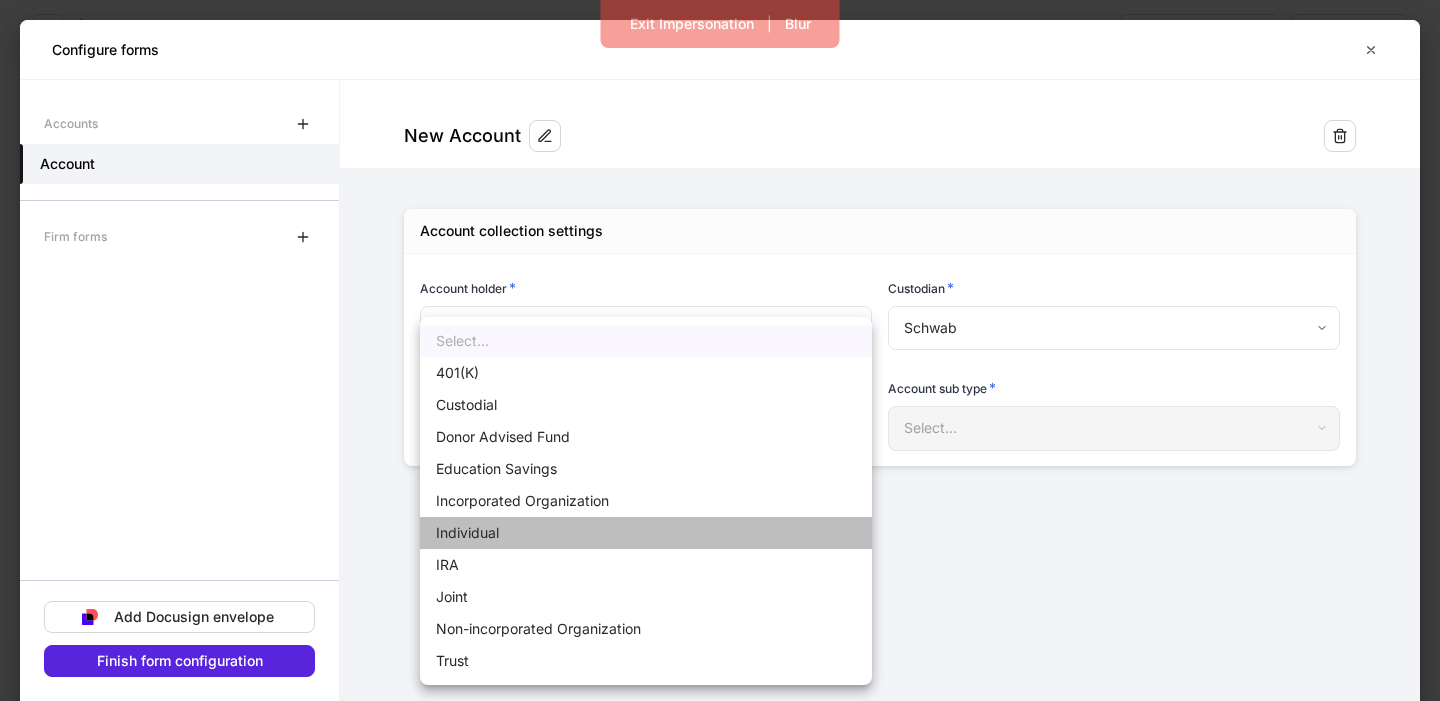 click on "Individual" at bounding box center [646, 533] 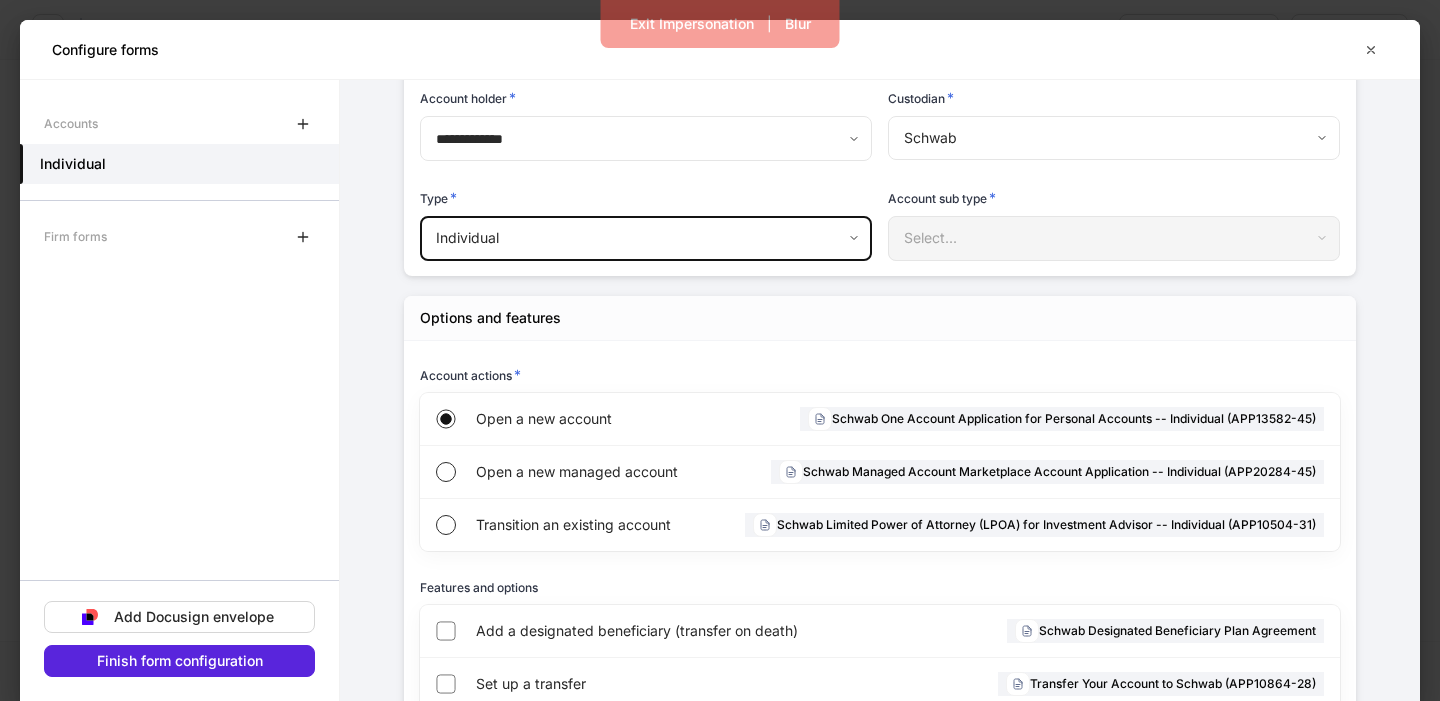 scroll, scrollTop: 7, scrollLeft: 0, axis: vertical 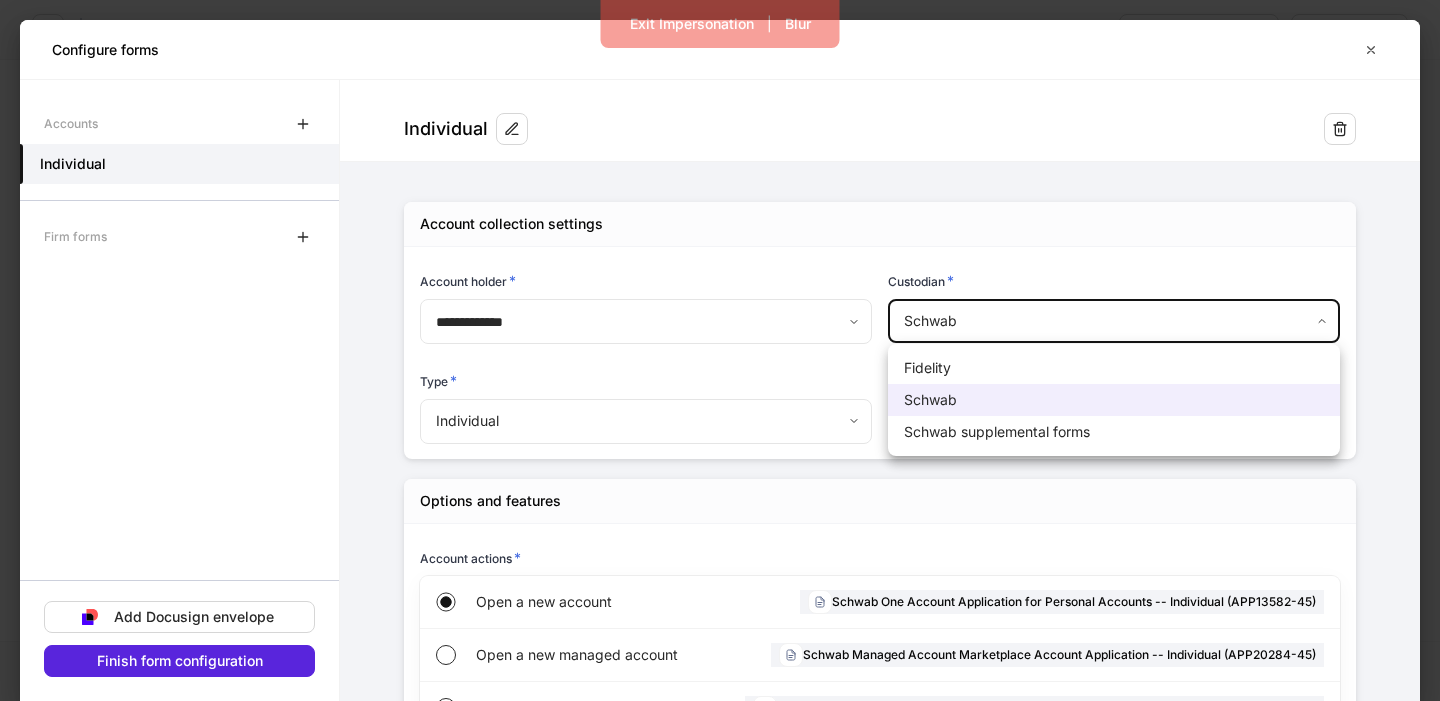 click on "**********" at bounding box center [720, 350] 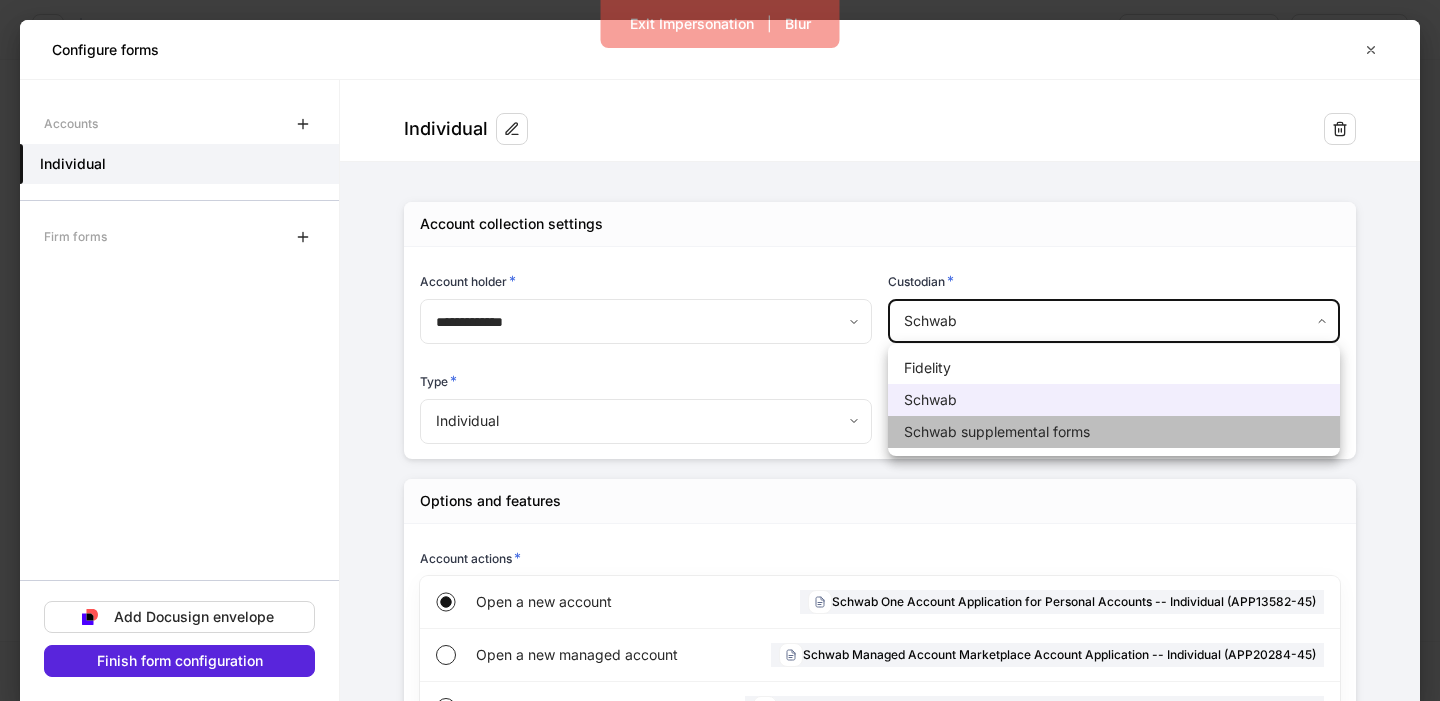 click on "Schwab supplemental forms" at bounding box center [1114, 432] 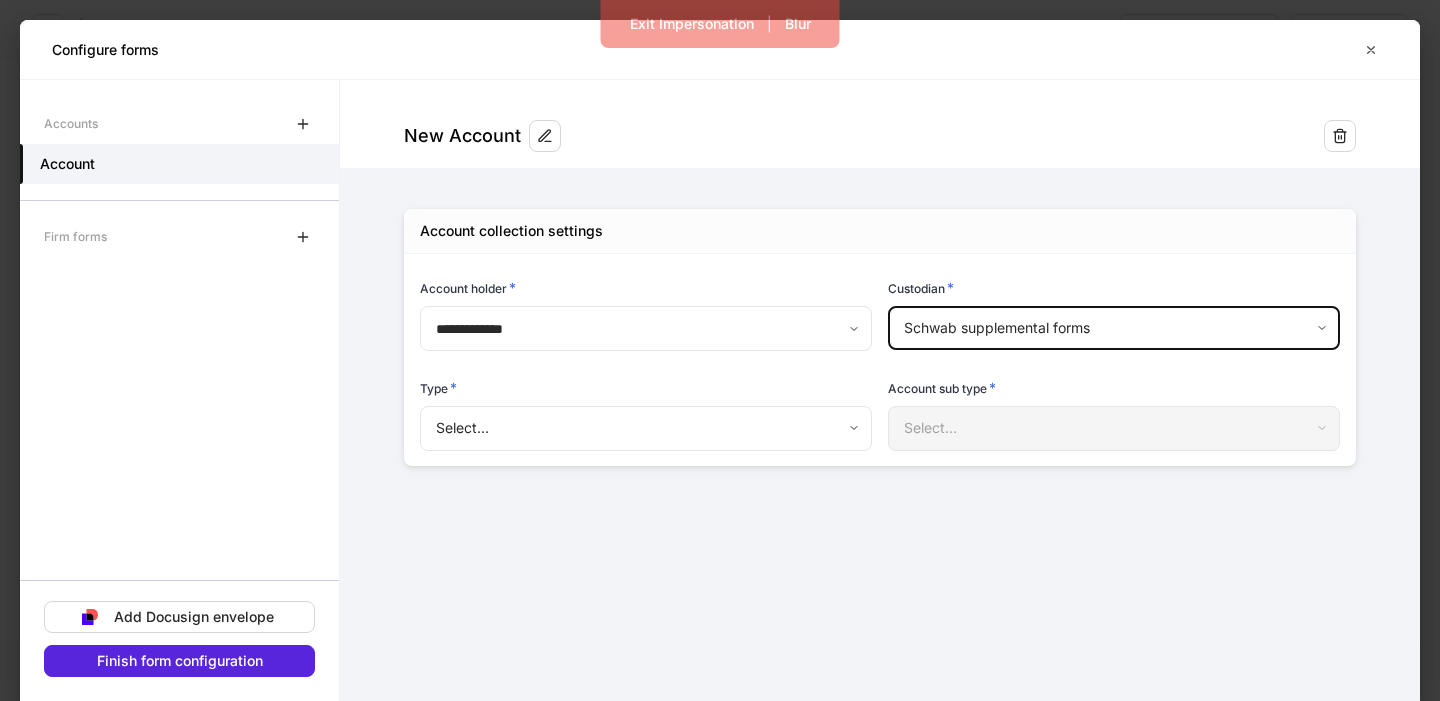 drag, startPoint x: 745, startPoint y: 404, endPoint x: 741, endPoint y: 426, distance: 22.36068 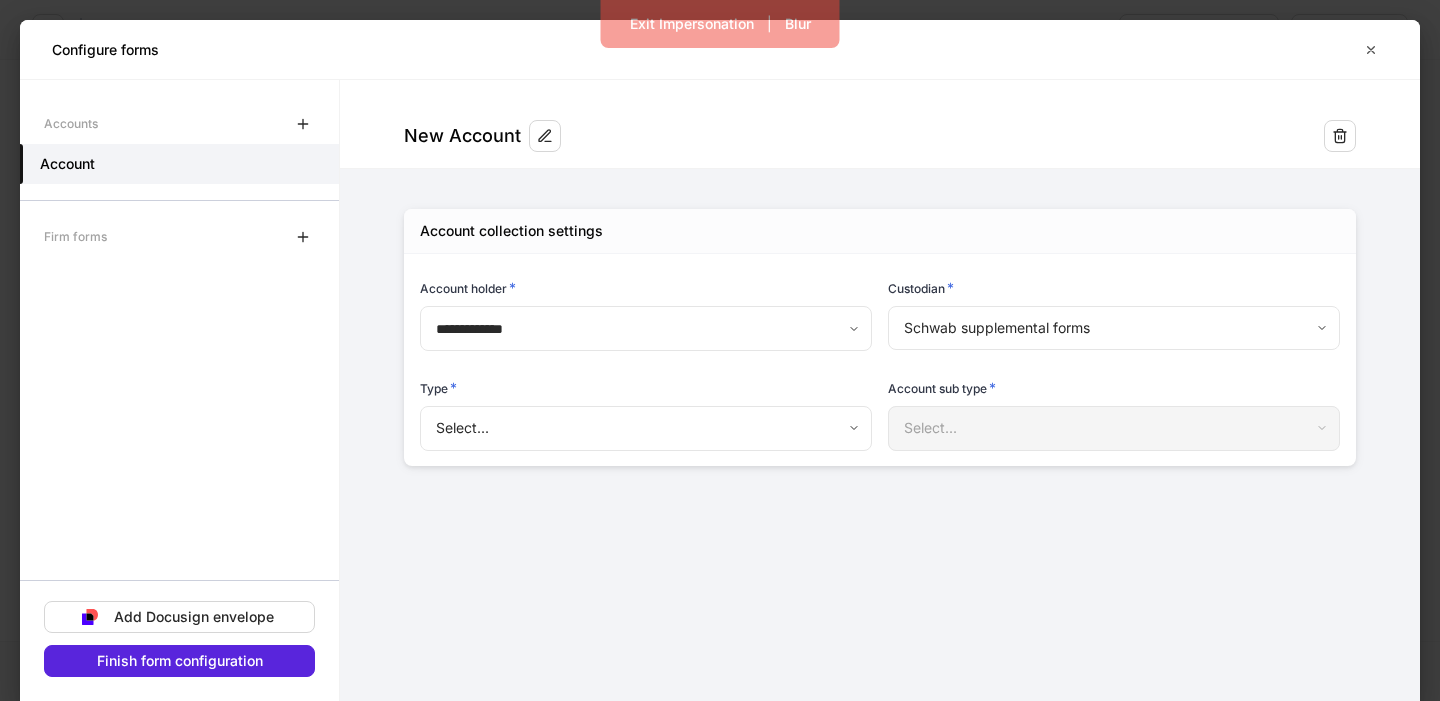 click on "**********" at bounding box center [720, 350] 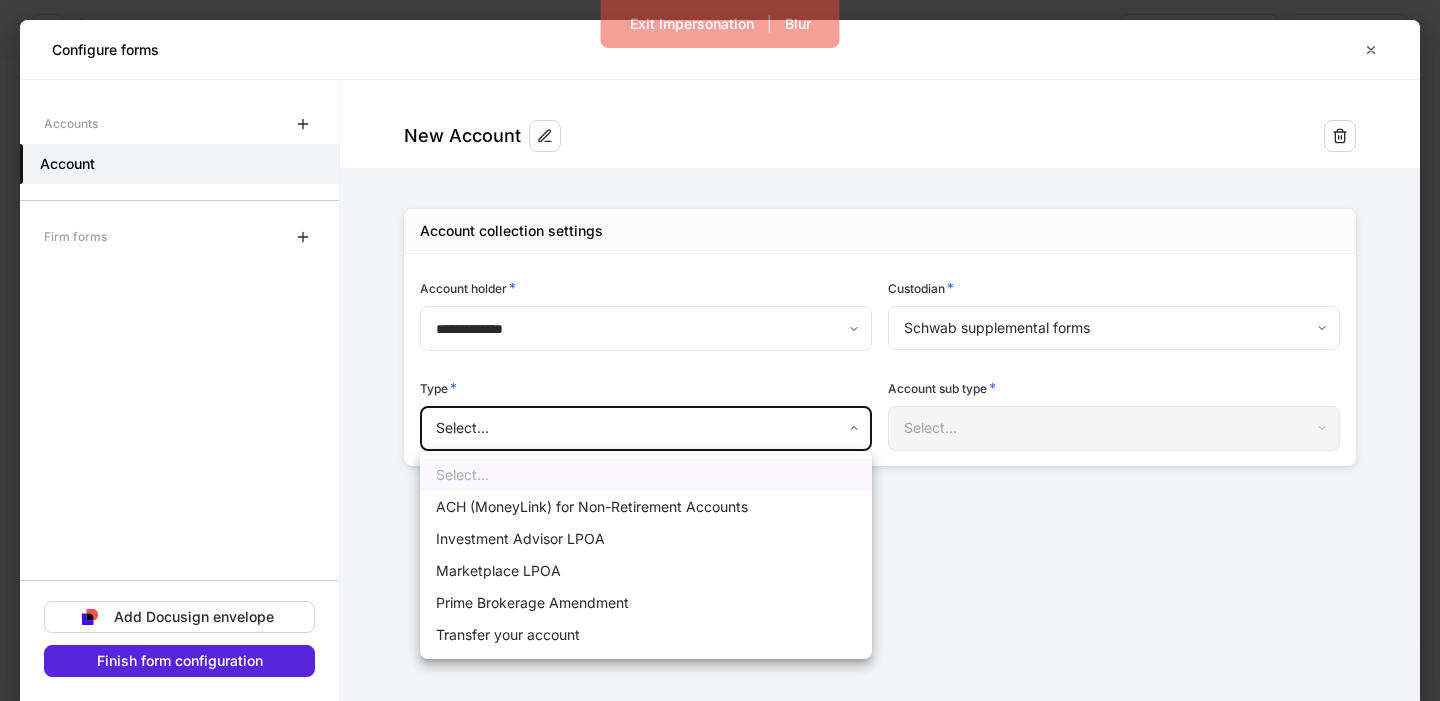 click on "Investment Advisor LPOA" at bounding box center [646, 539] 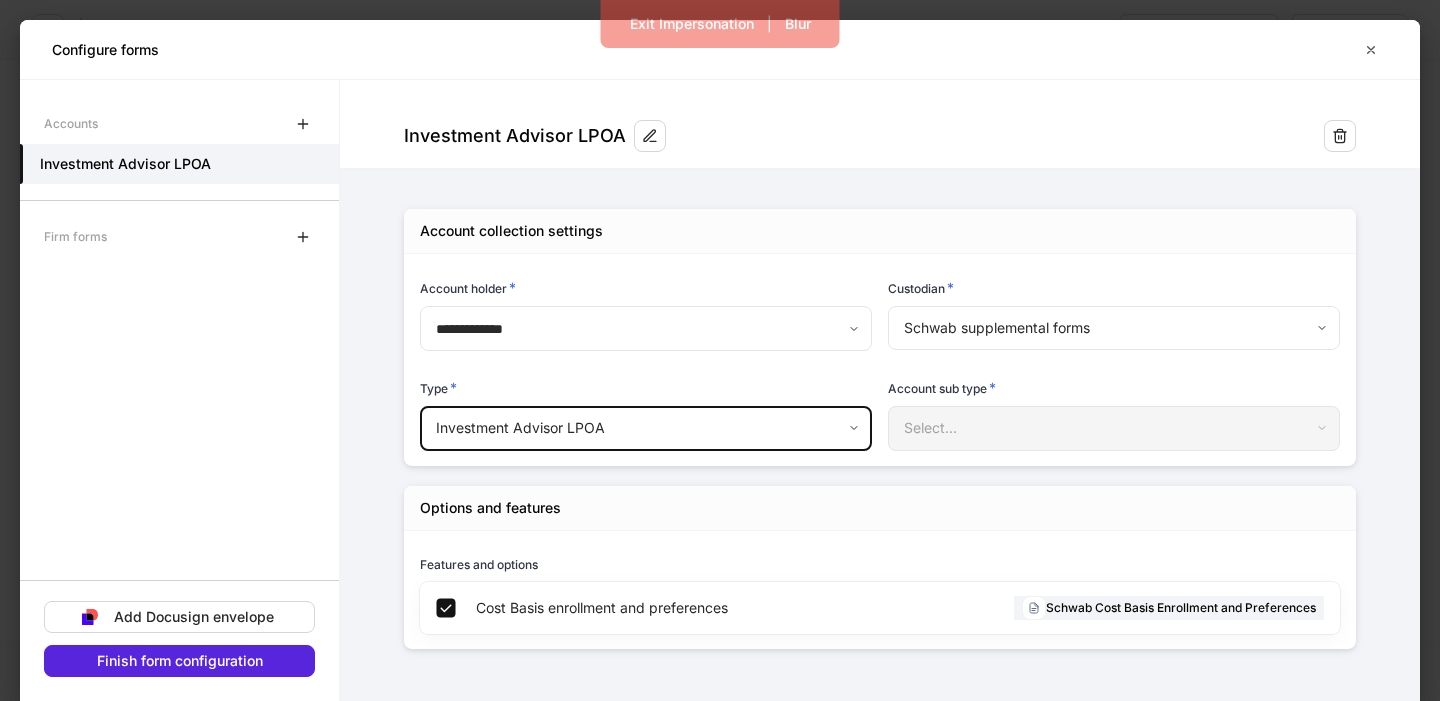click on "**********" at bounding box center (720, 350) 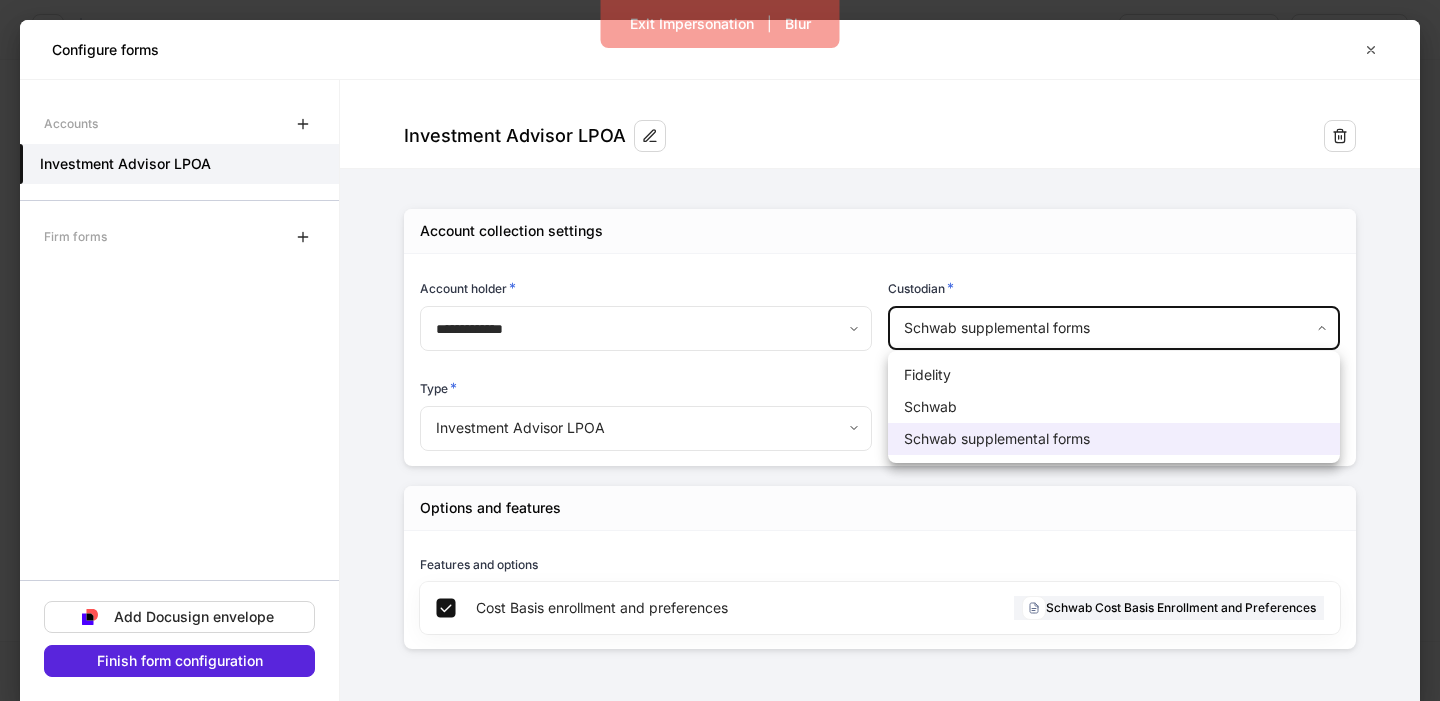 drag, startPoint x: 923, startPoint y: 400, endPoint x: 794, endPoint y: 435, distance: 133.66376 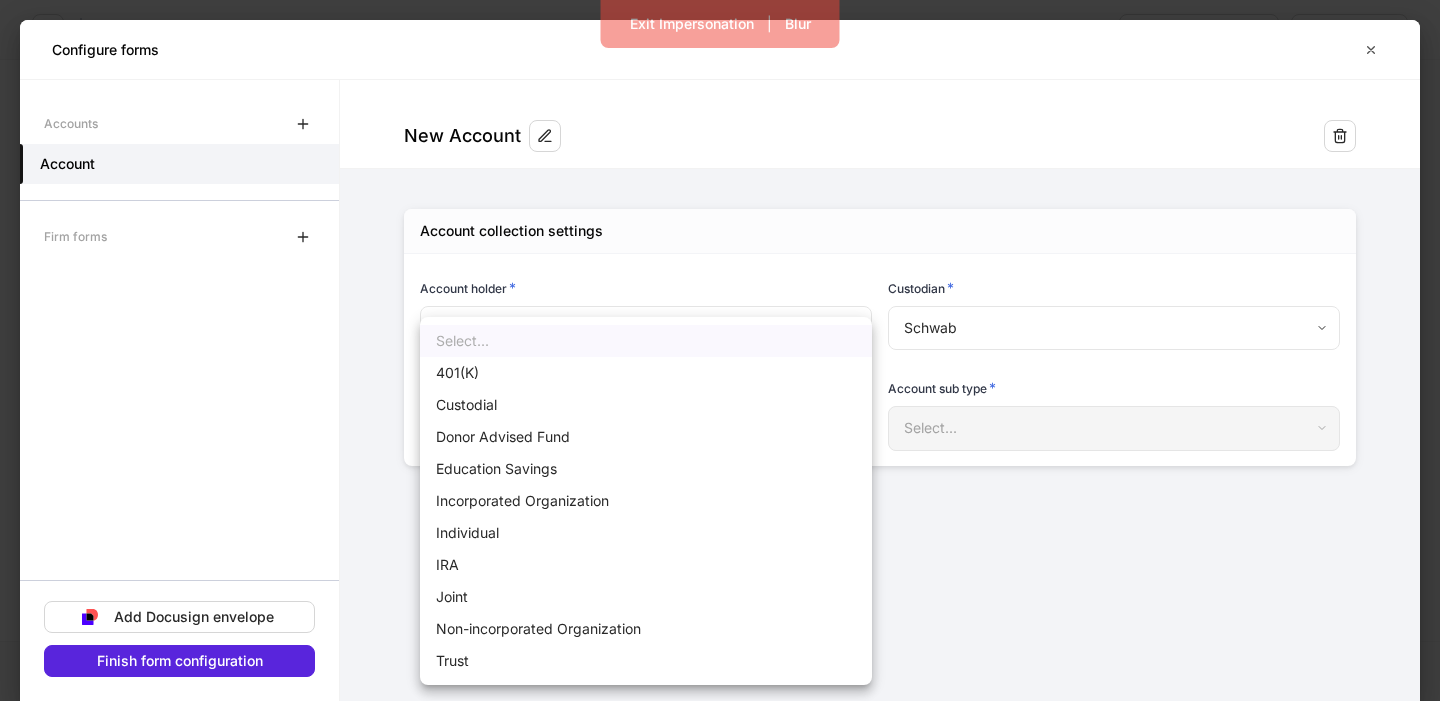 click on "**********" at bounding box center [720, 350] 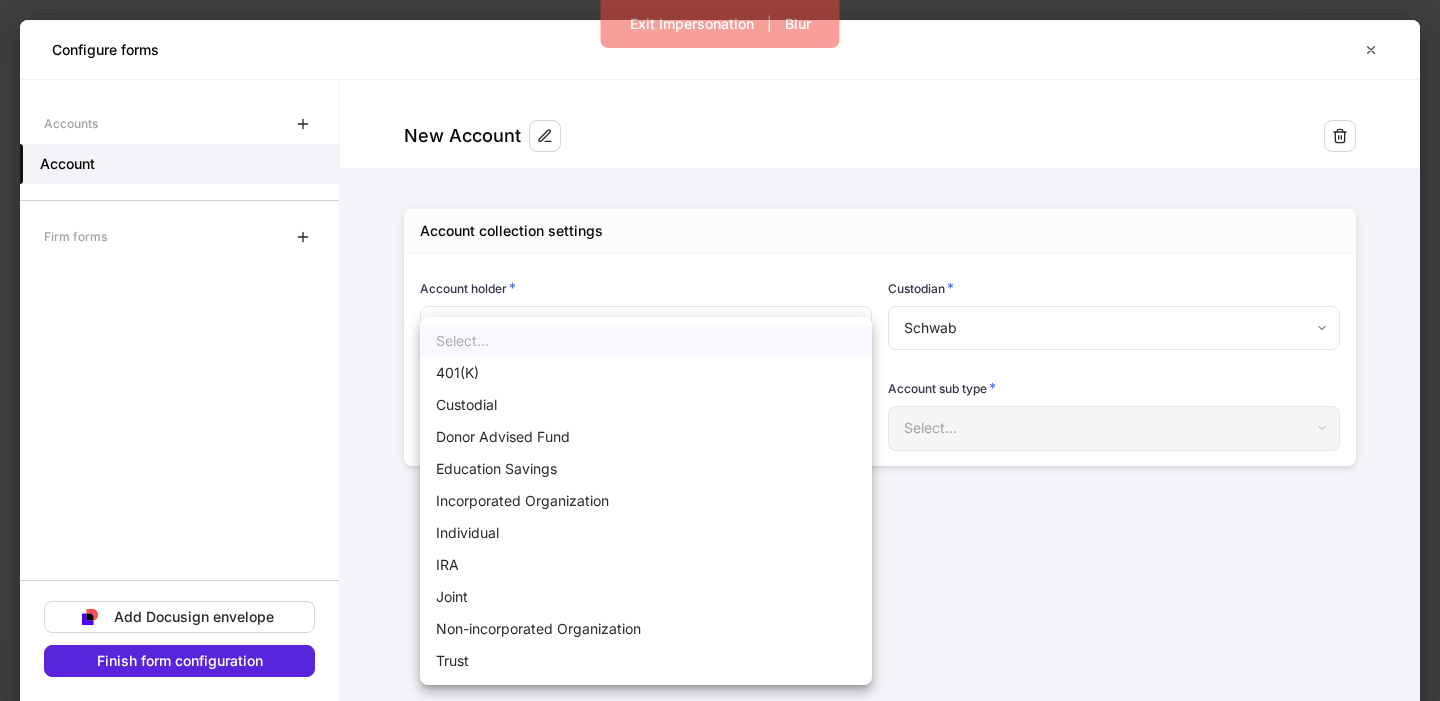 click on "Individual" at bounding box center (646, 533) 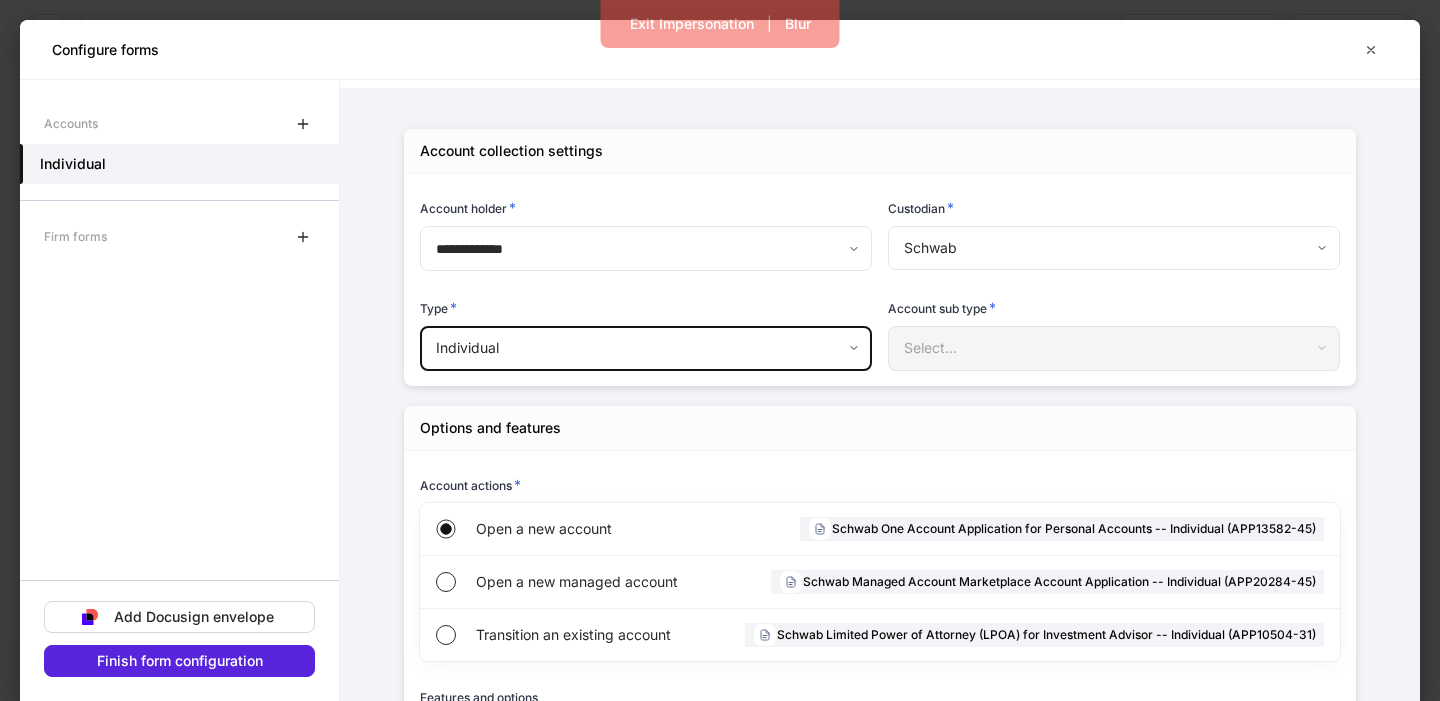 scroll, scrollTop: 161, scrollLeft: 0, axis: vertical 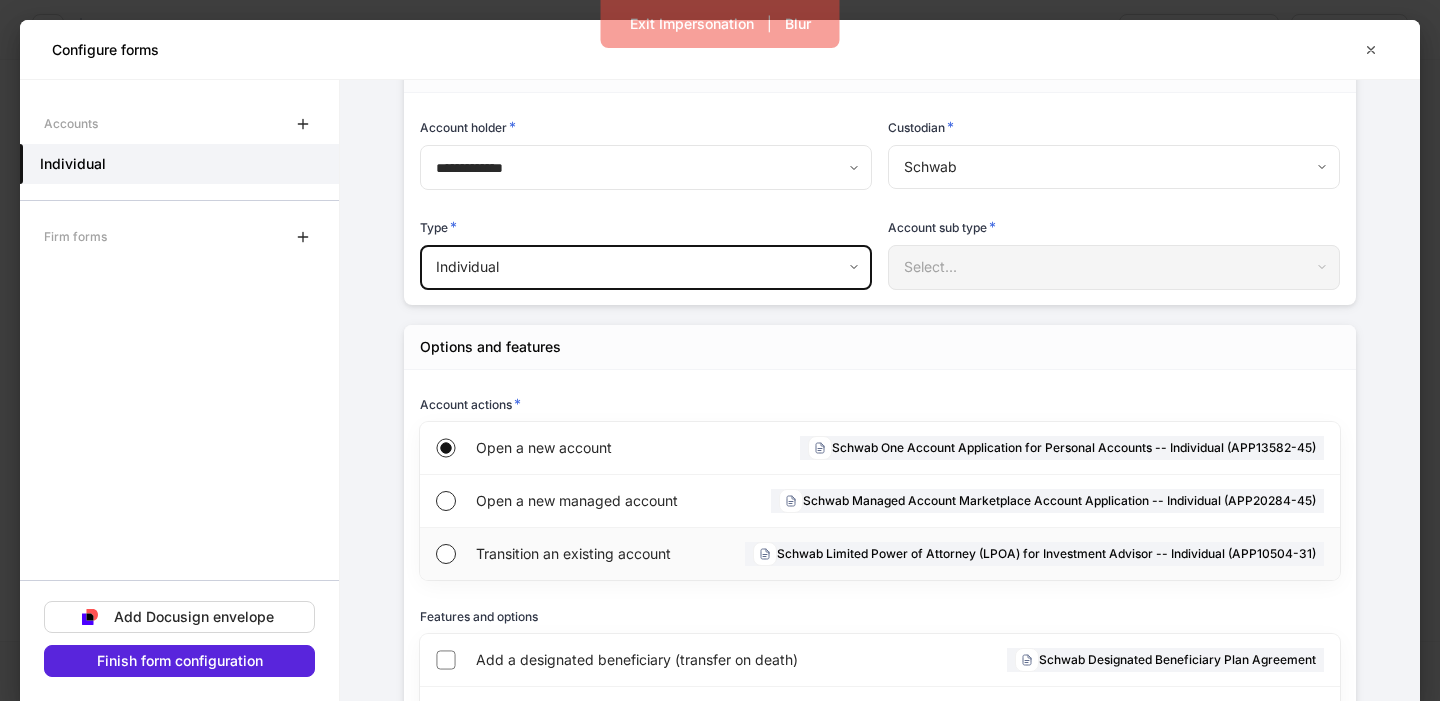 click on "Transition an existing account" at bounding box center (584, 554) 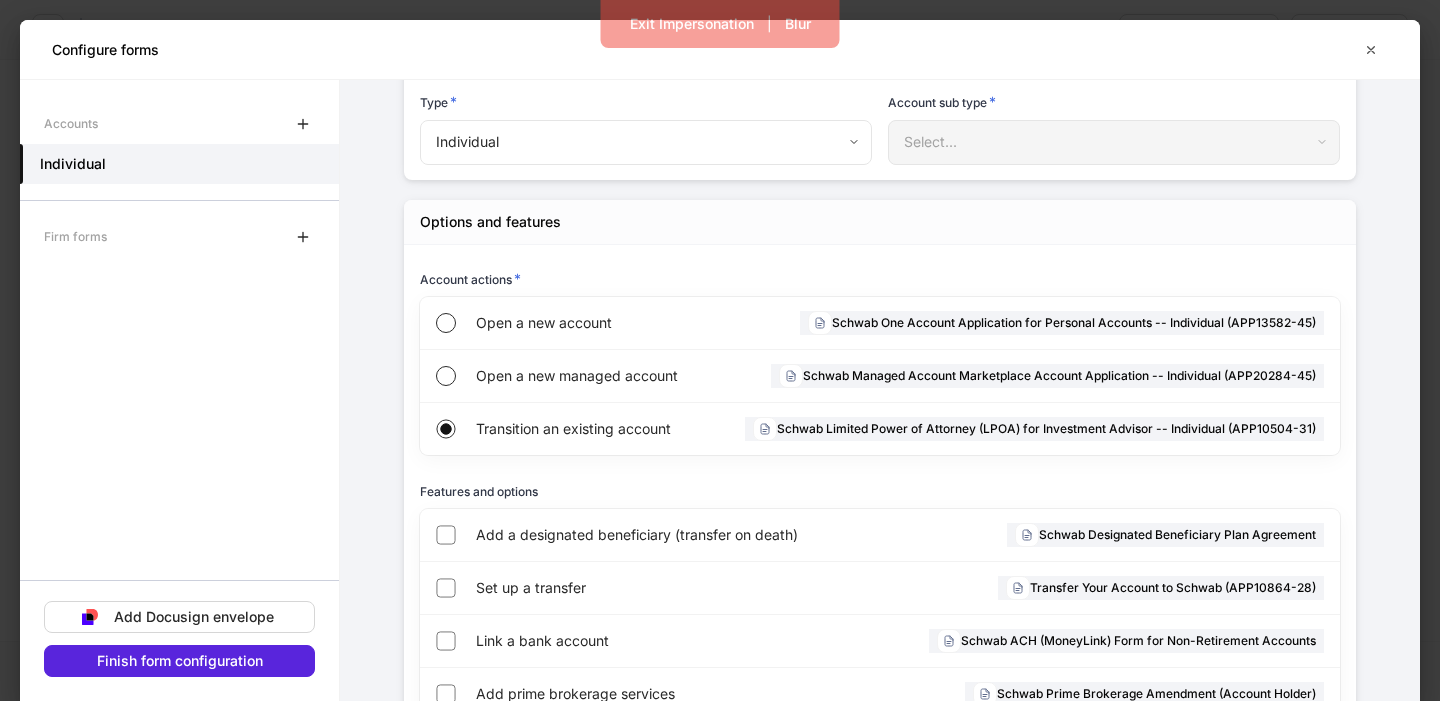 scroll, scrollTop: 438, scrollLeft: 0, axis: vertical 